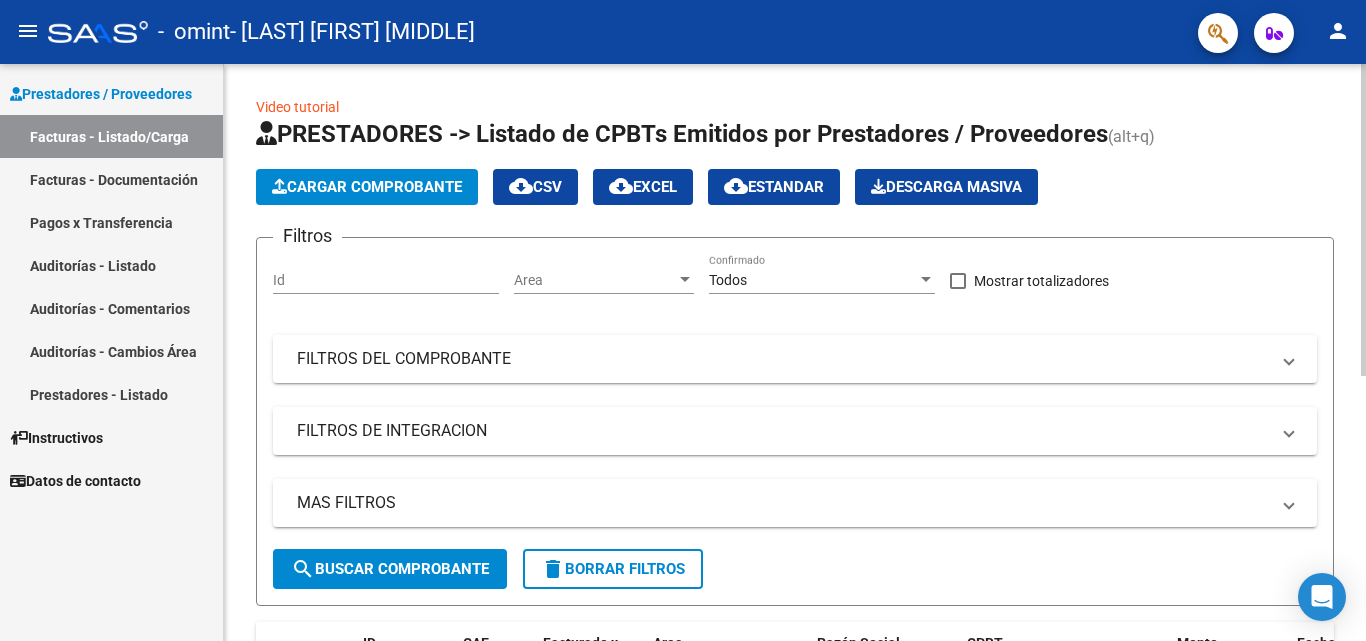 scroll, scrollTop: 0, scrollLeft: 0, axis: both 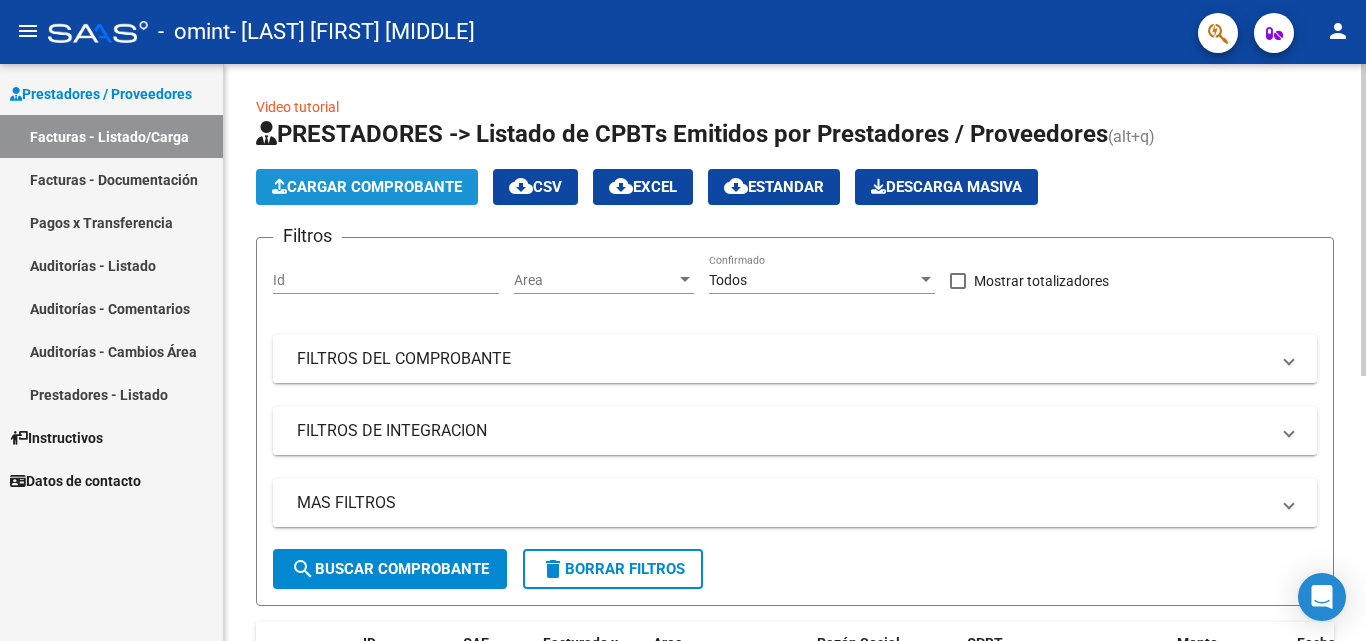 click on "Cargar Comprobante" 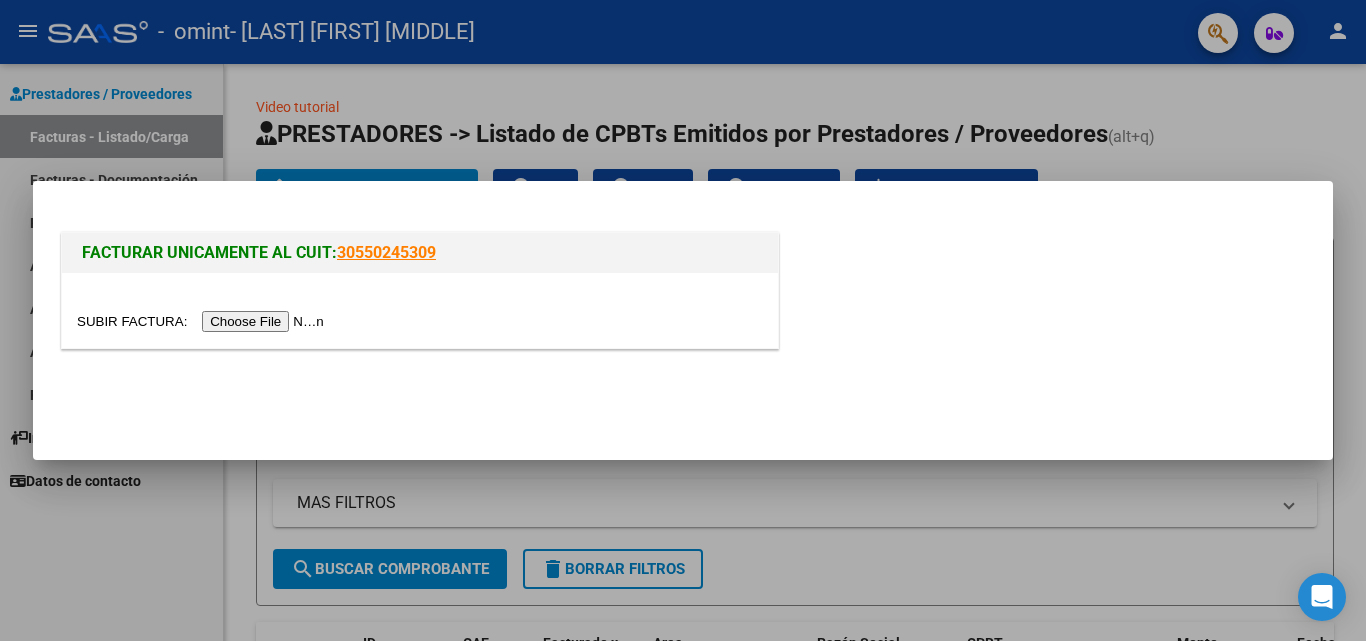 click at bounding box center [203, 321] 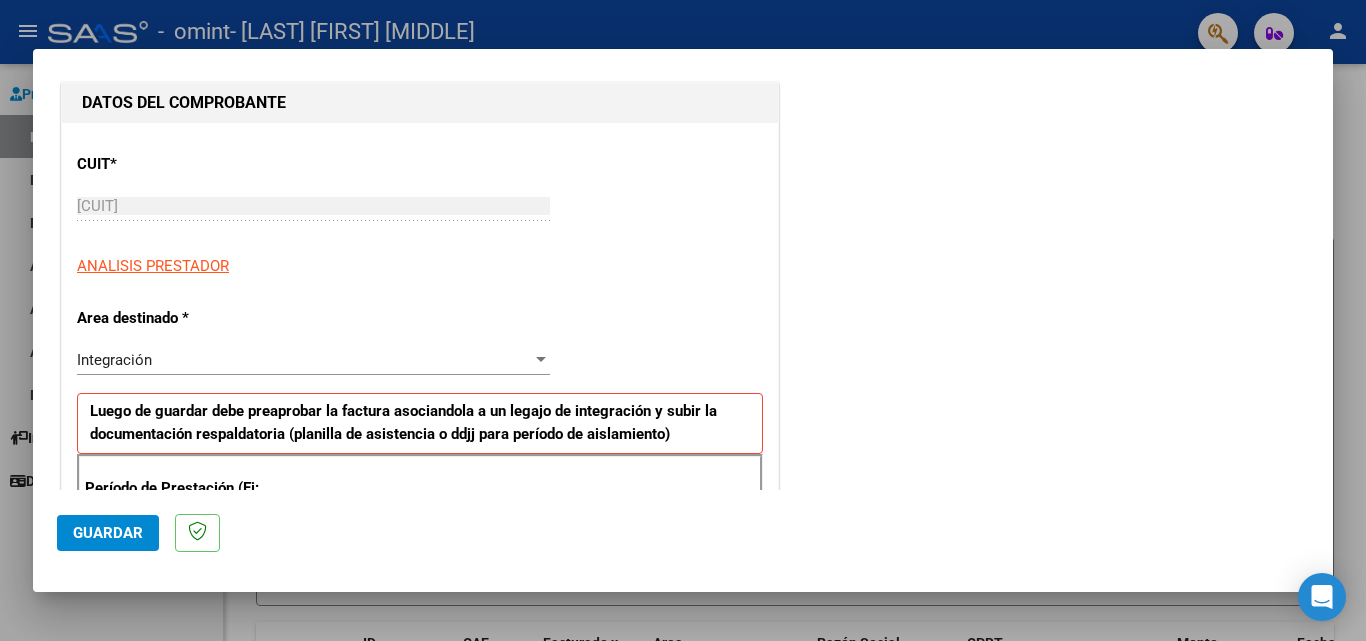 scroll, scrollTop: 600, scrollLeft: 0, axis: vertical 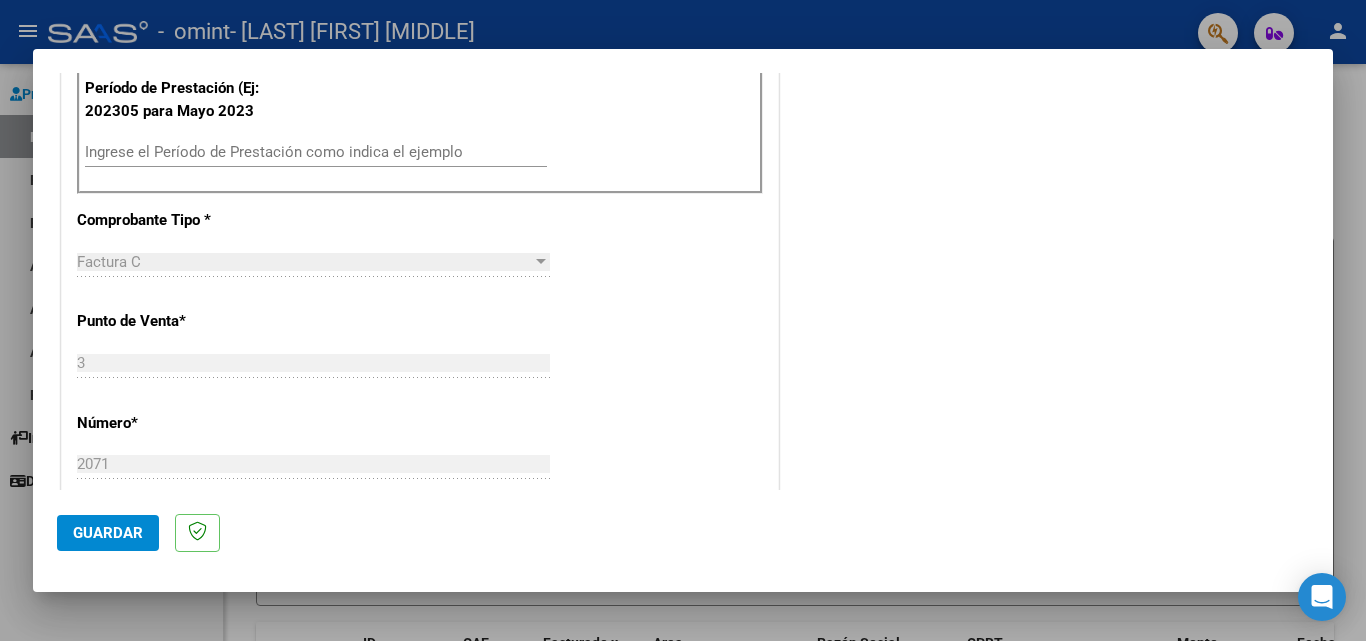 click on "Ingrese el Período de Prestación como indica el ejemplo" at bounding box center (316, 152) 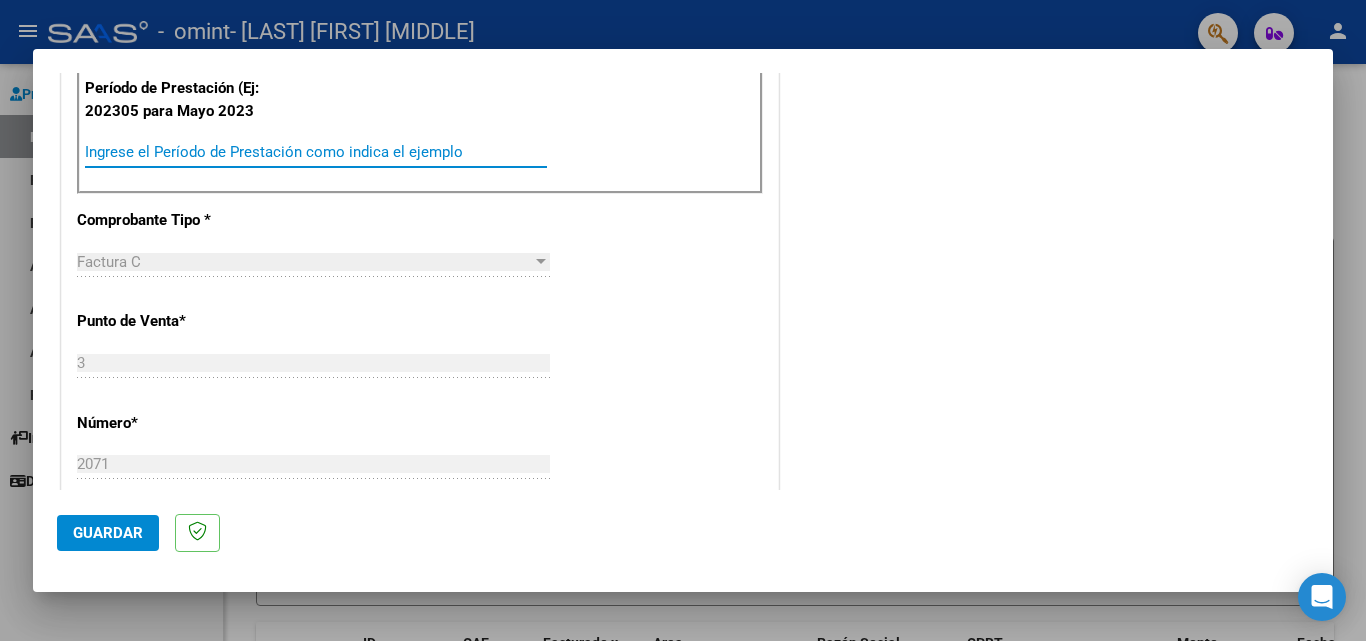 click on "Ingrese el Período de Prestación como indica el ejemplo" at bounding box center (316, 152) 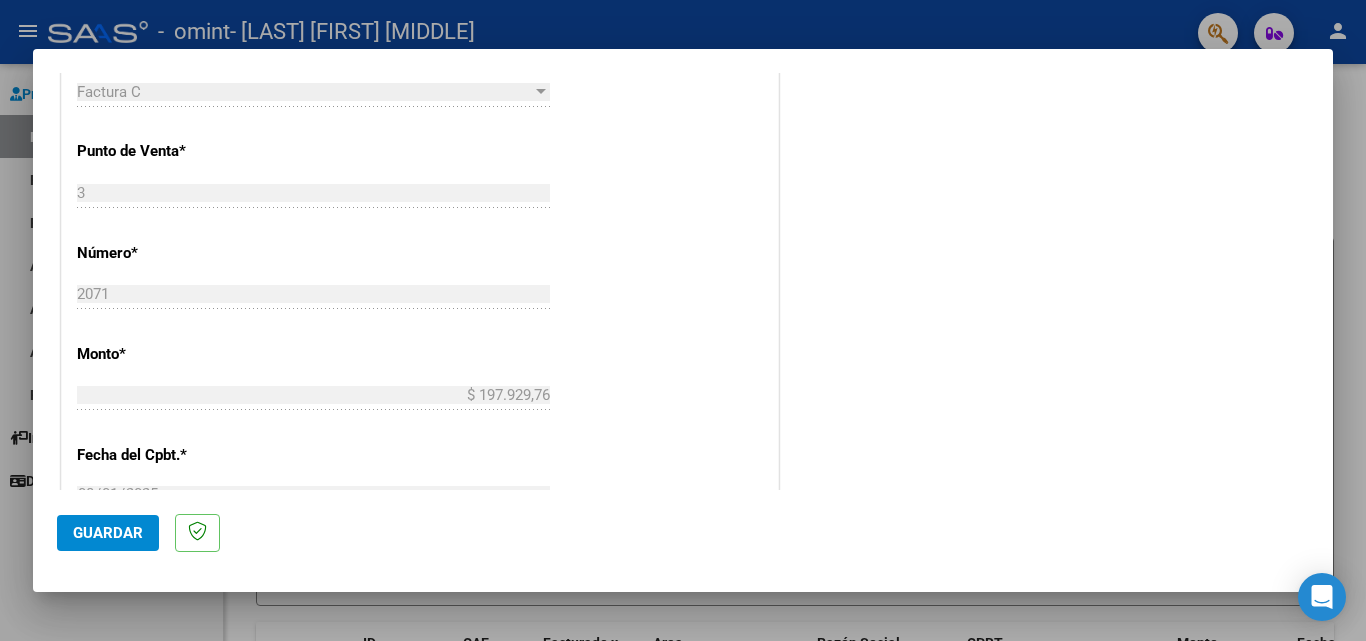 scroll, scrollTop: 800, scrollLeft: 0, axis: vertical 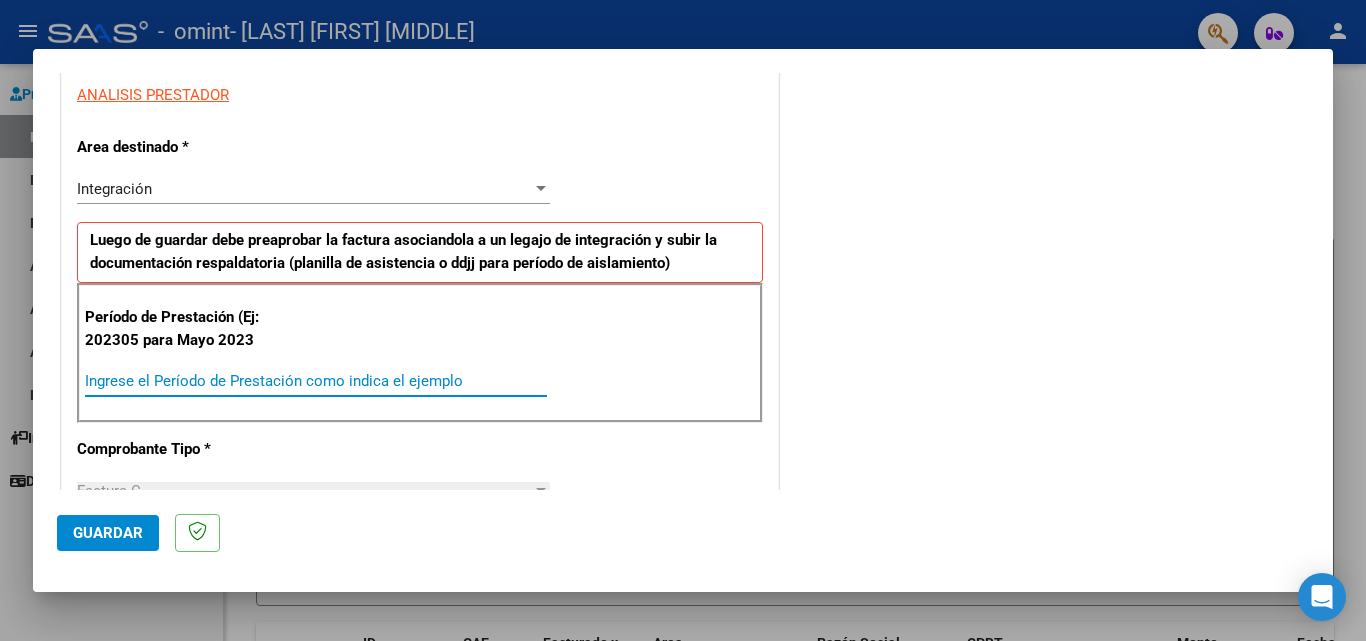 click on "Ingrese el Período de Prestación como indica el ejemplo" at bounding box center (316, 381) 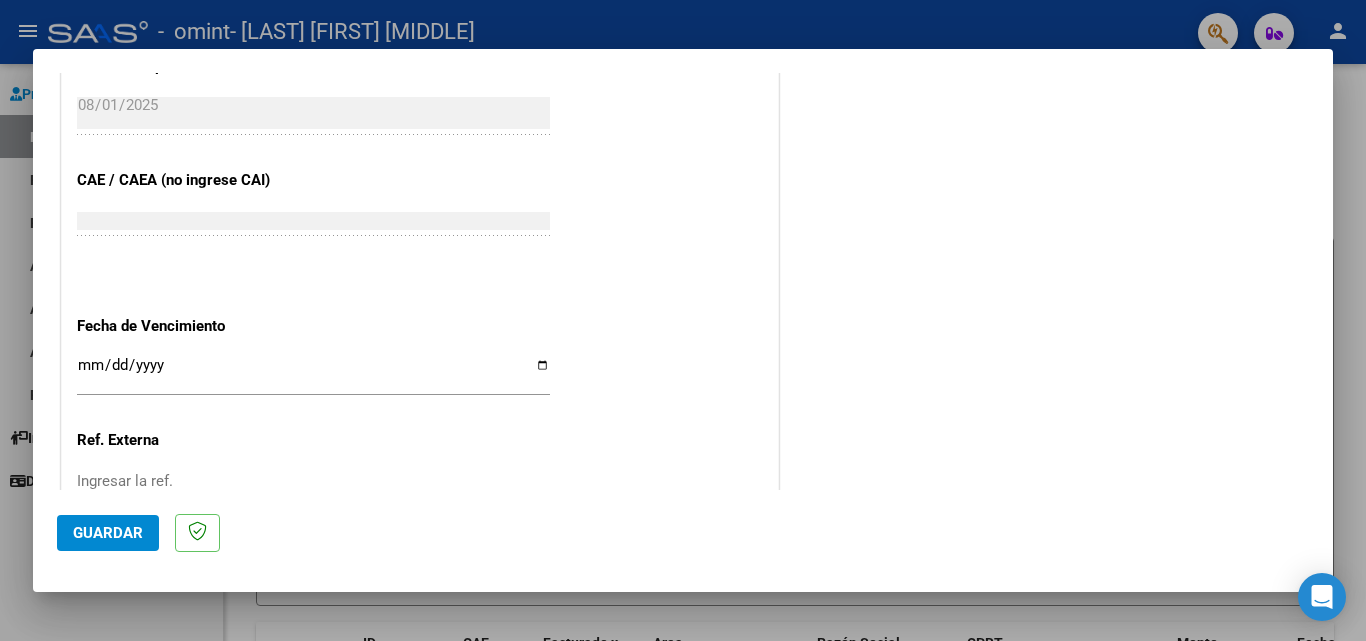 scroll, scrollTop: 1171, scrollLeft: 0, axis: vertical 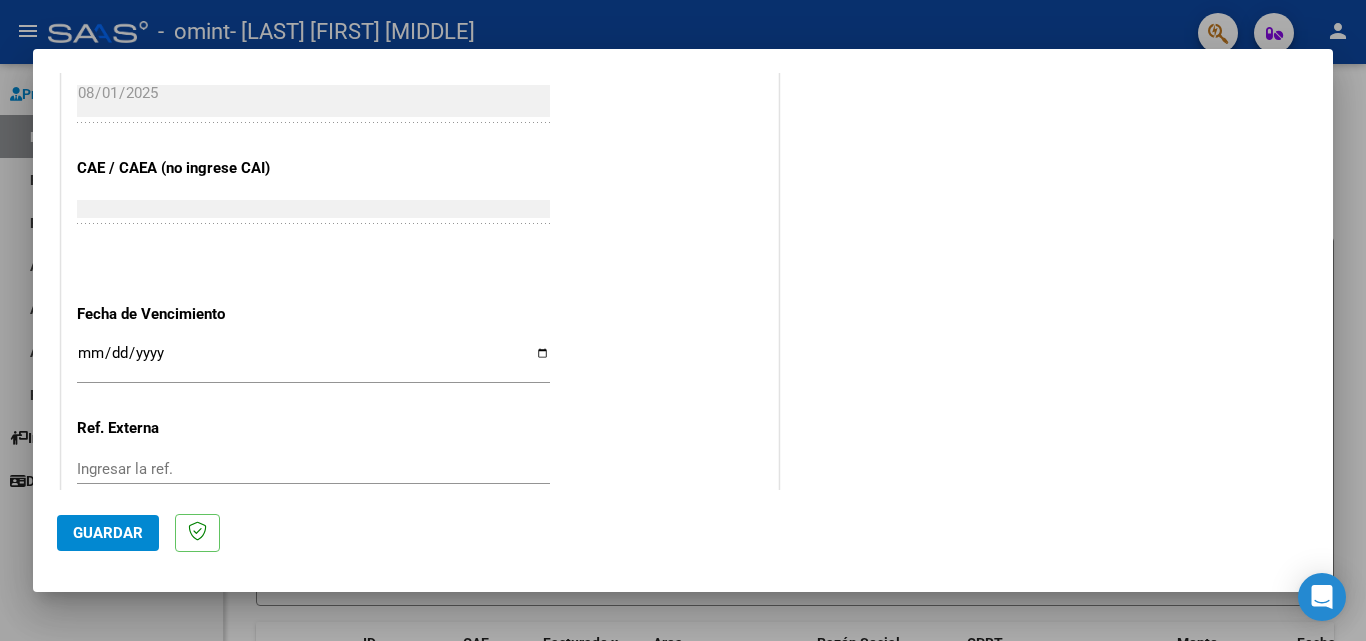 type on "202507" 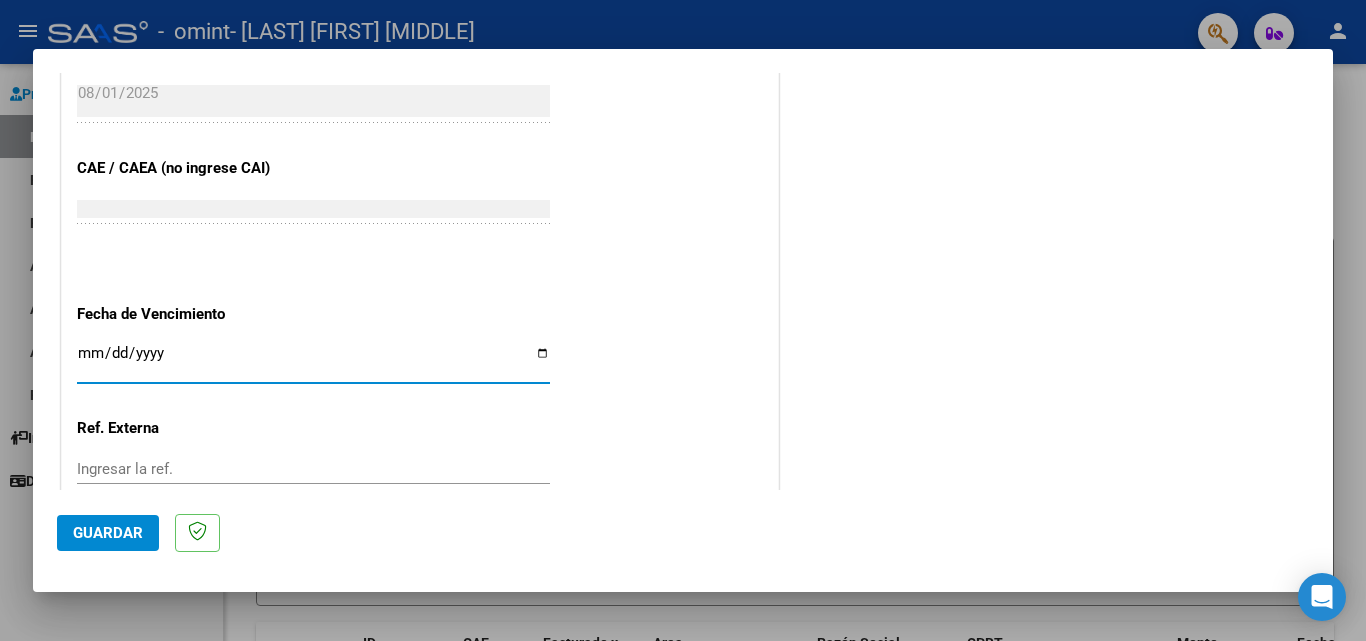 click on "Ingresar la fecha" at bounding box center (313, 361) 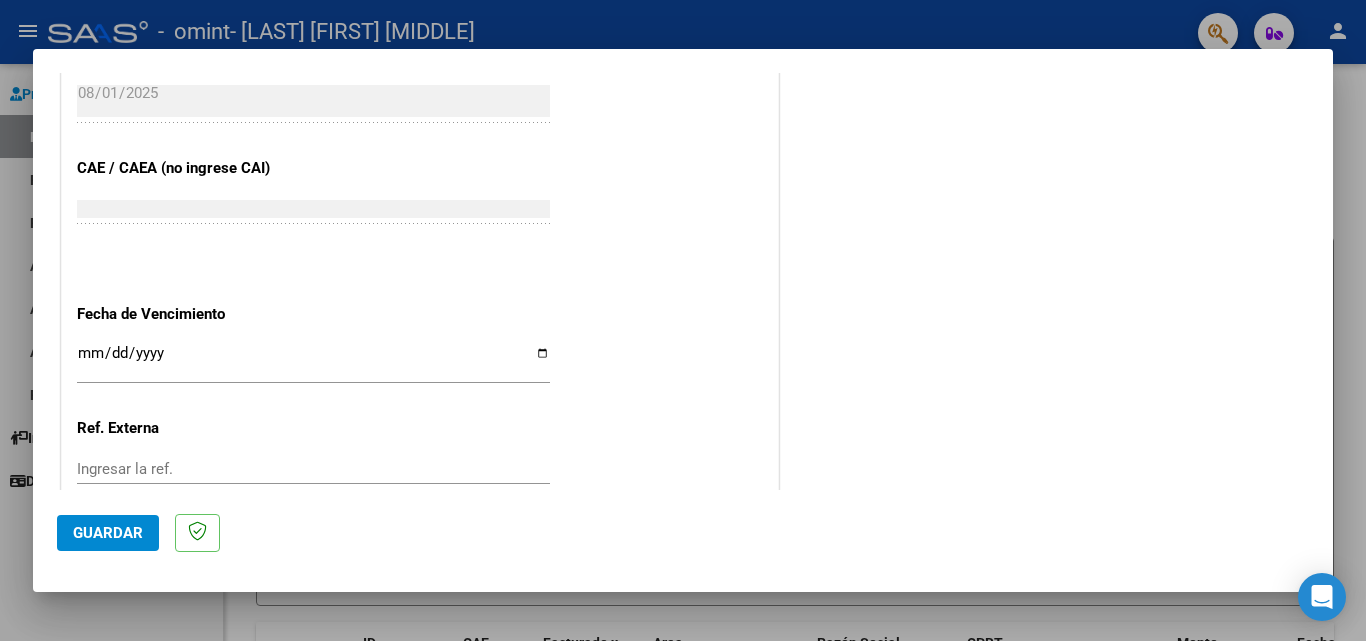 click on "Ingresar la fecha" at bounding box center [313, 361] 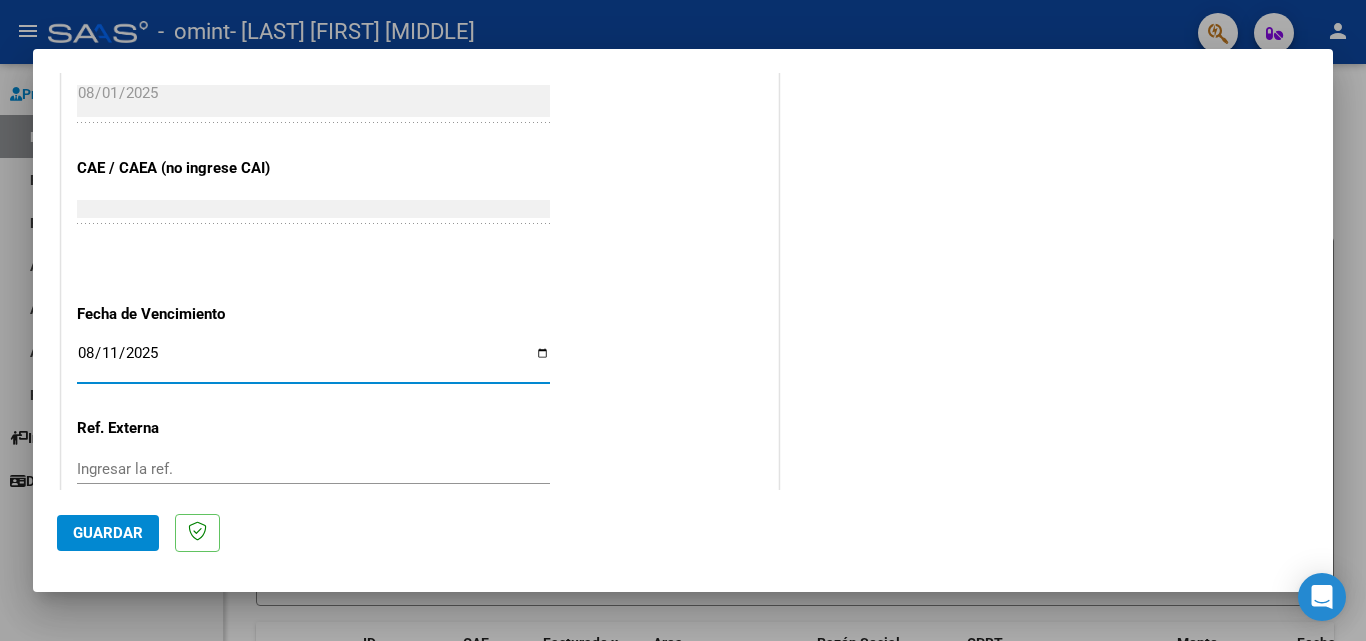type on "2025-08-11" 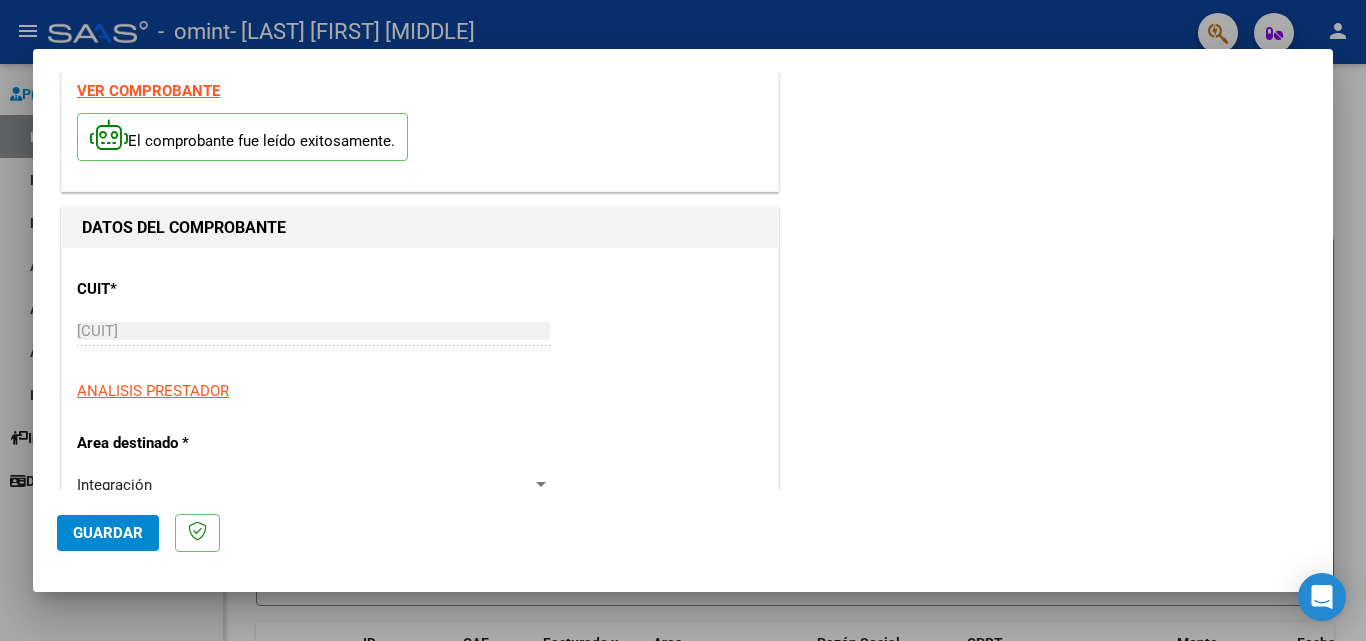 scroll, scrollTop: 5, scrollLeft: 0, axis: vertical 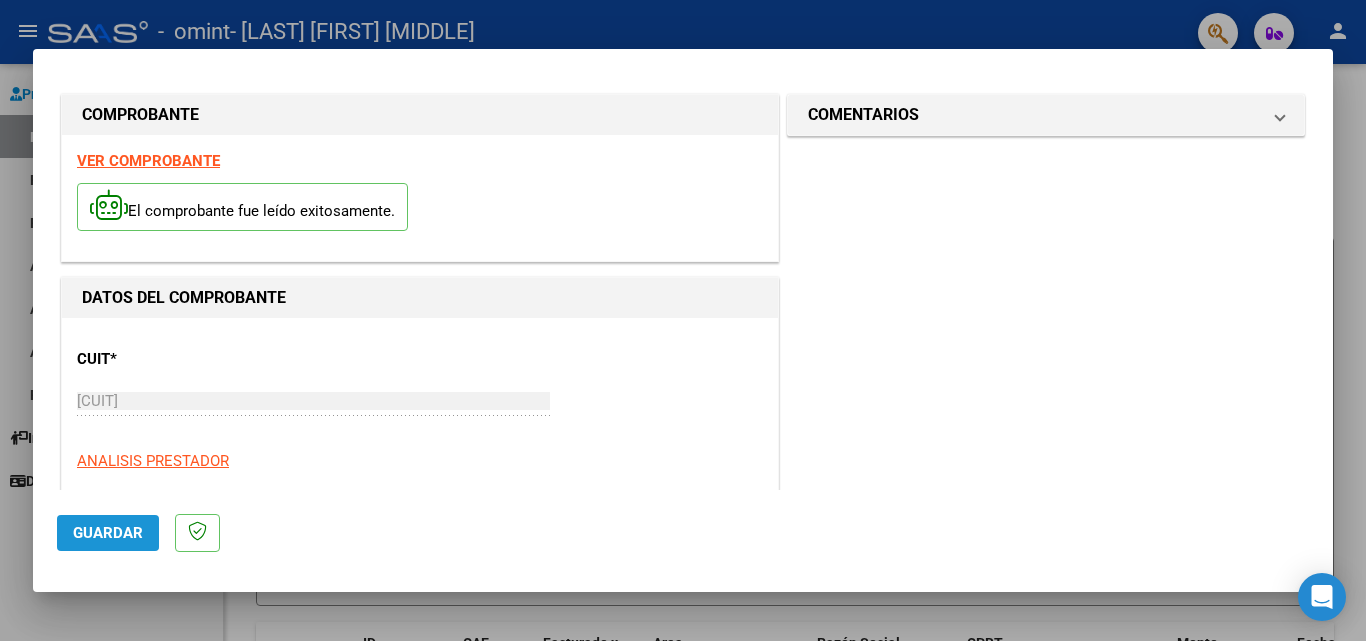 click on "Guardar" 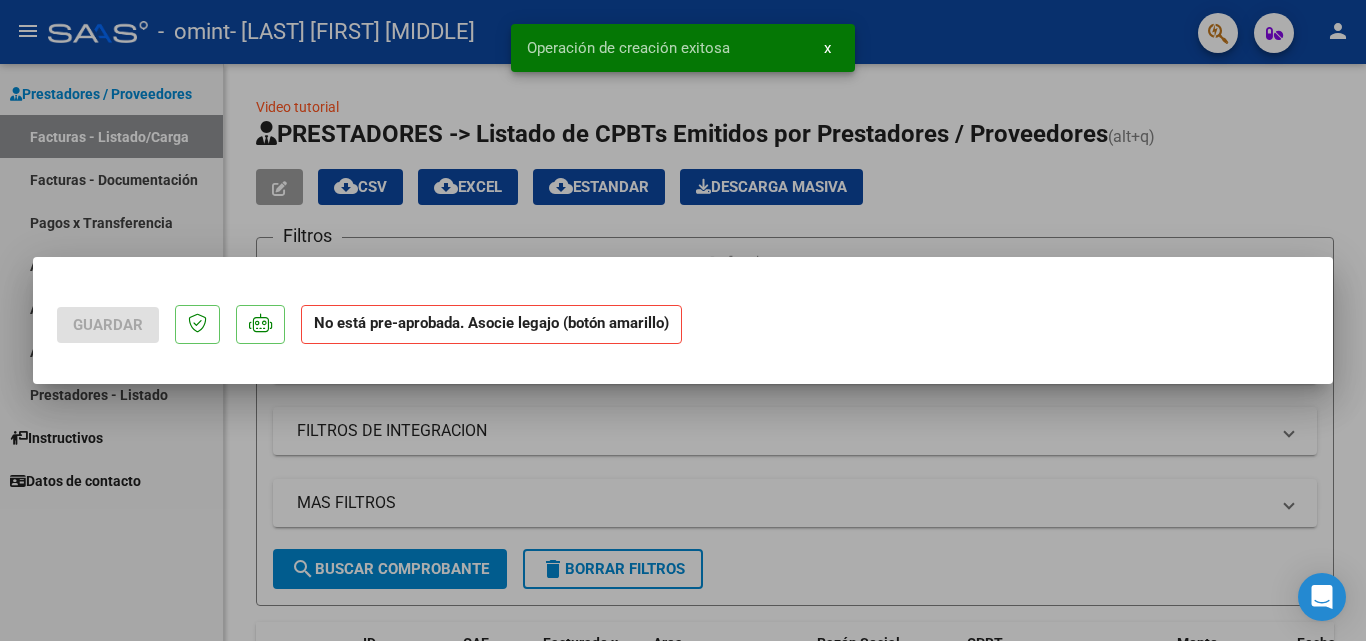 scroll, scrollTop: 0, scrollLeft: 0, axis: both 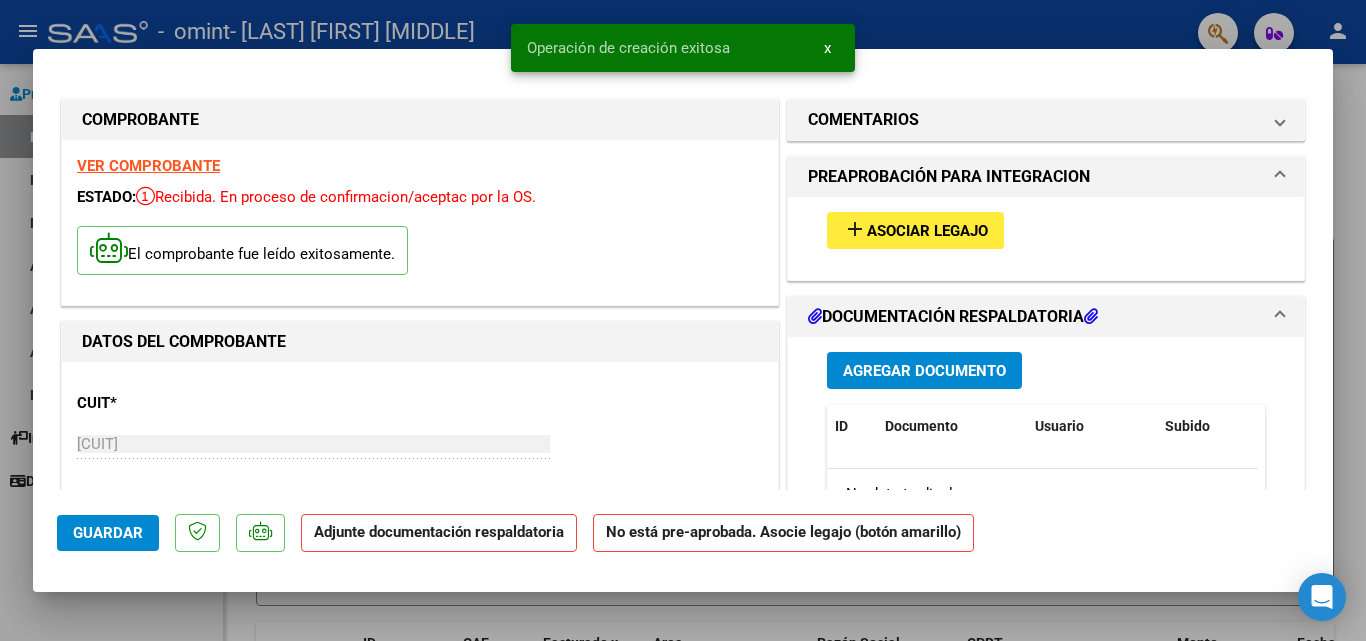 click on "Asociar Legajo" at bounding box center [927, 231] 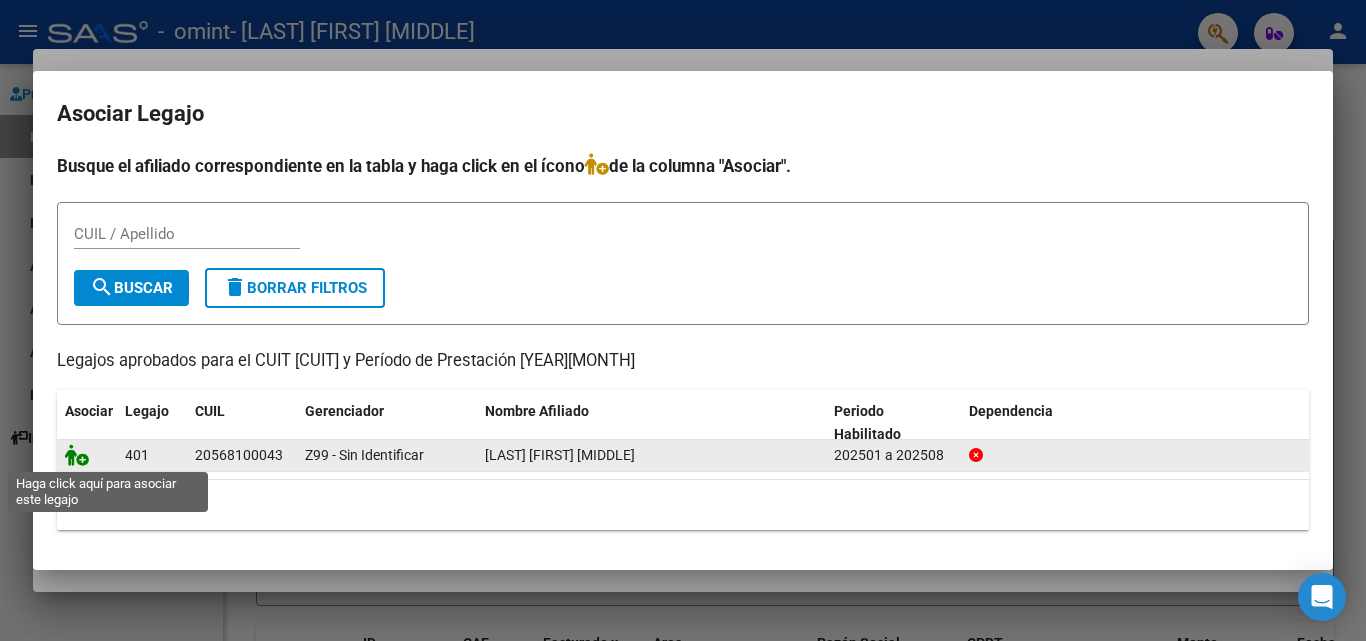 click 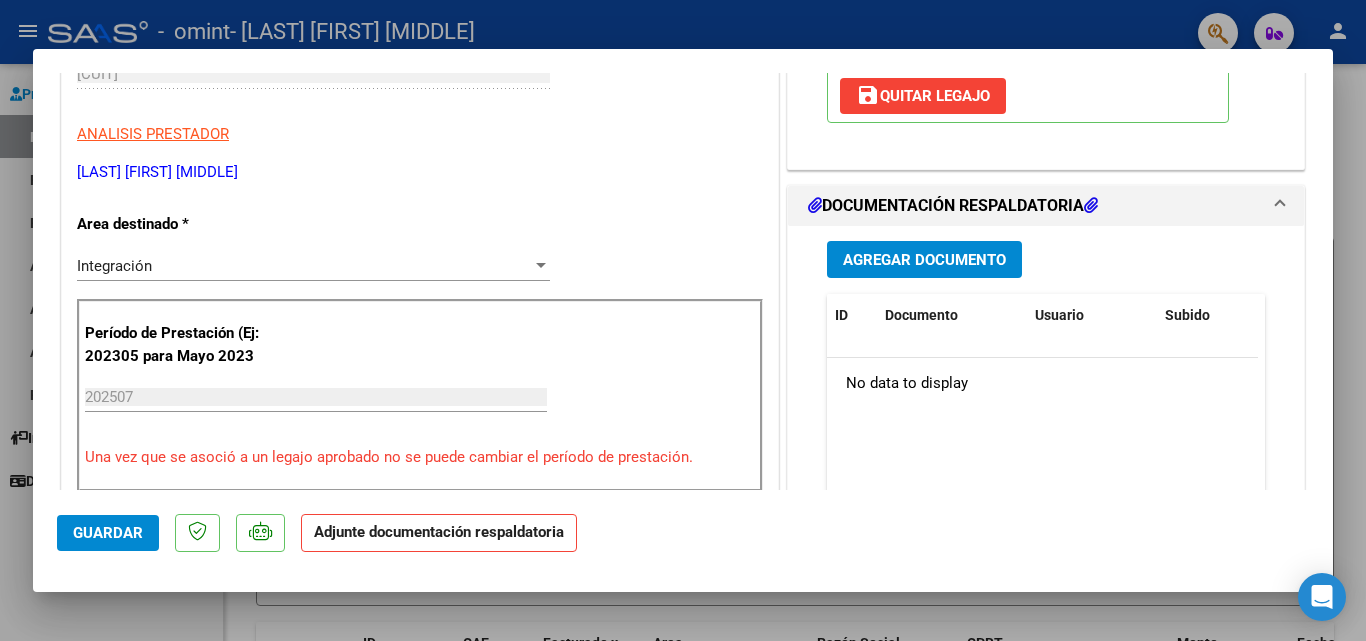 scroll, scrollTop: 400, scrollLeft: 0, axis: vertical 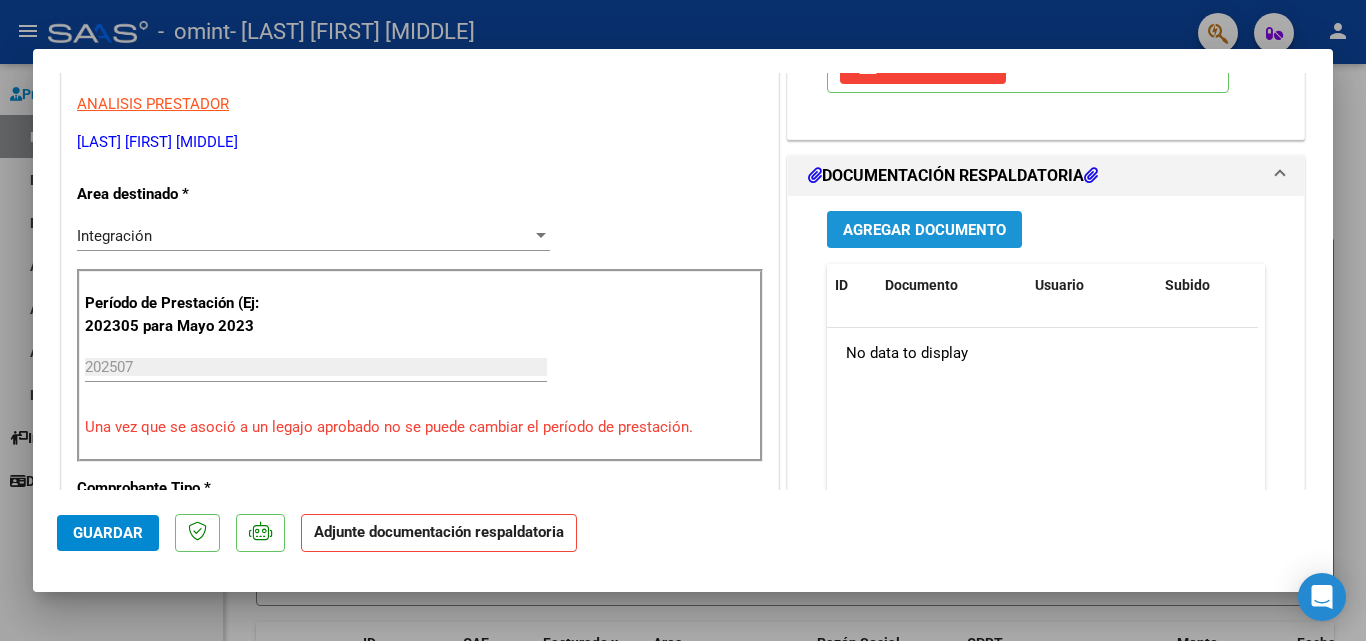 click on "Agregar Documento" at bounding box center (924, 230) 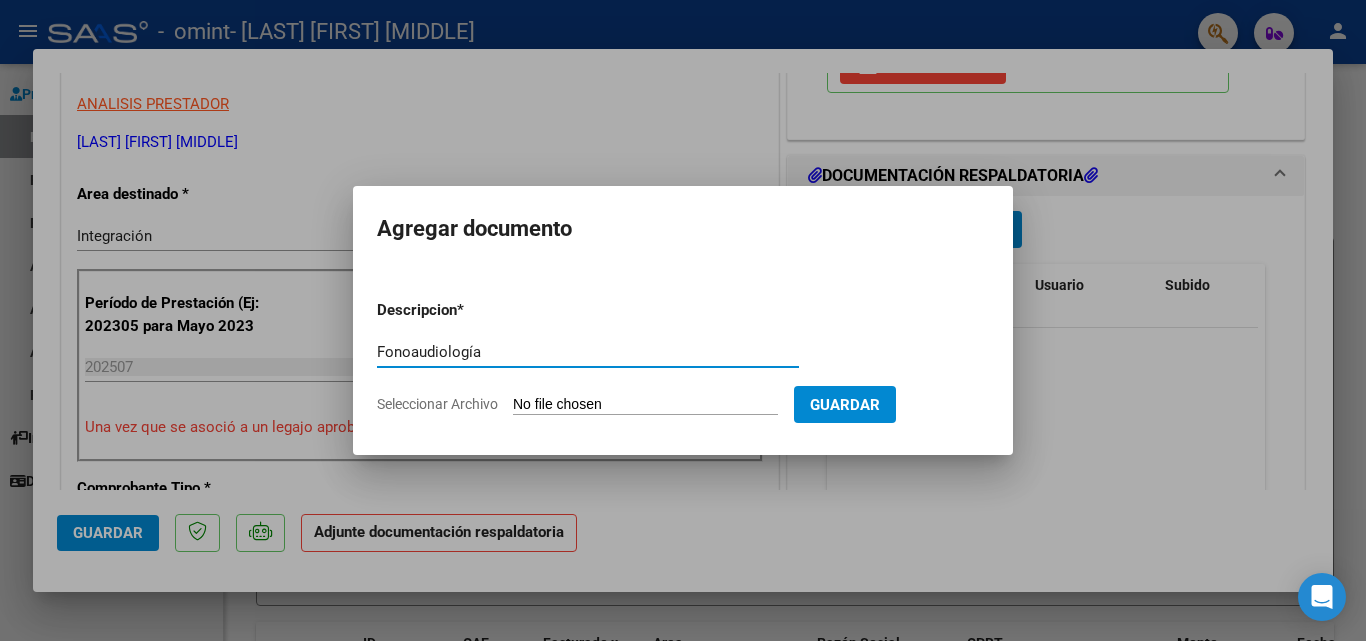 type on "Fonoaudiología" 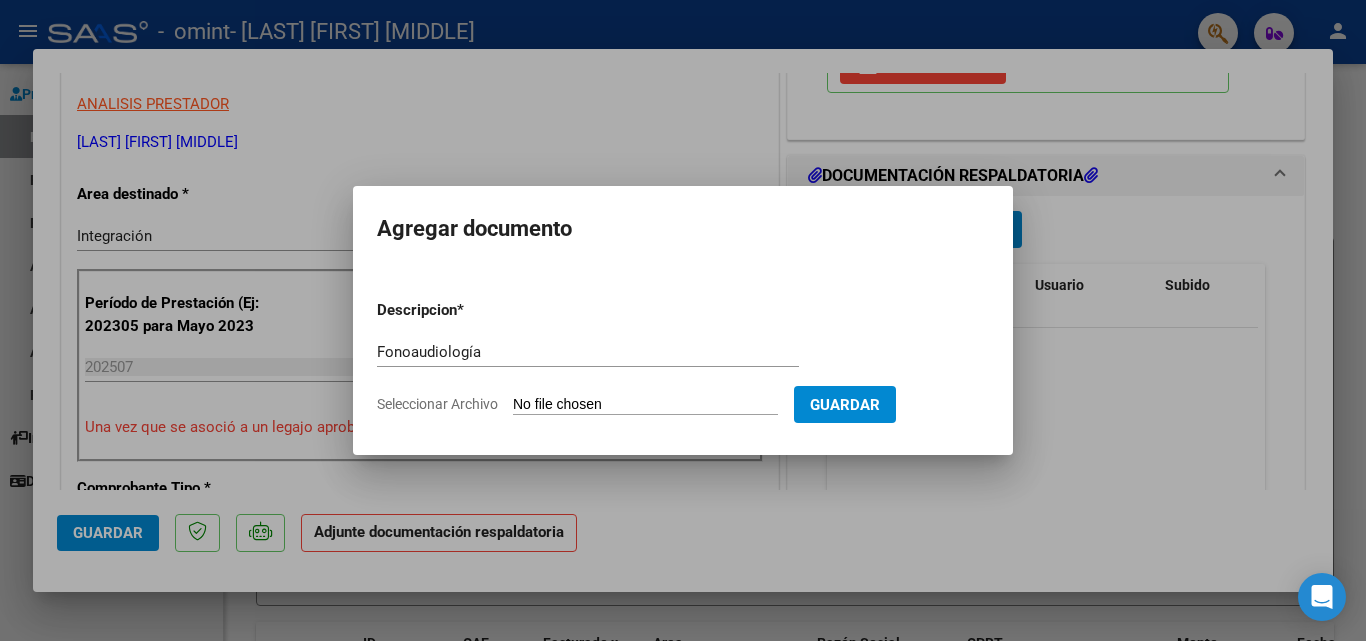 click on "Seleccionar Archivo" at bounding box center (645, 405) 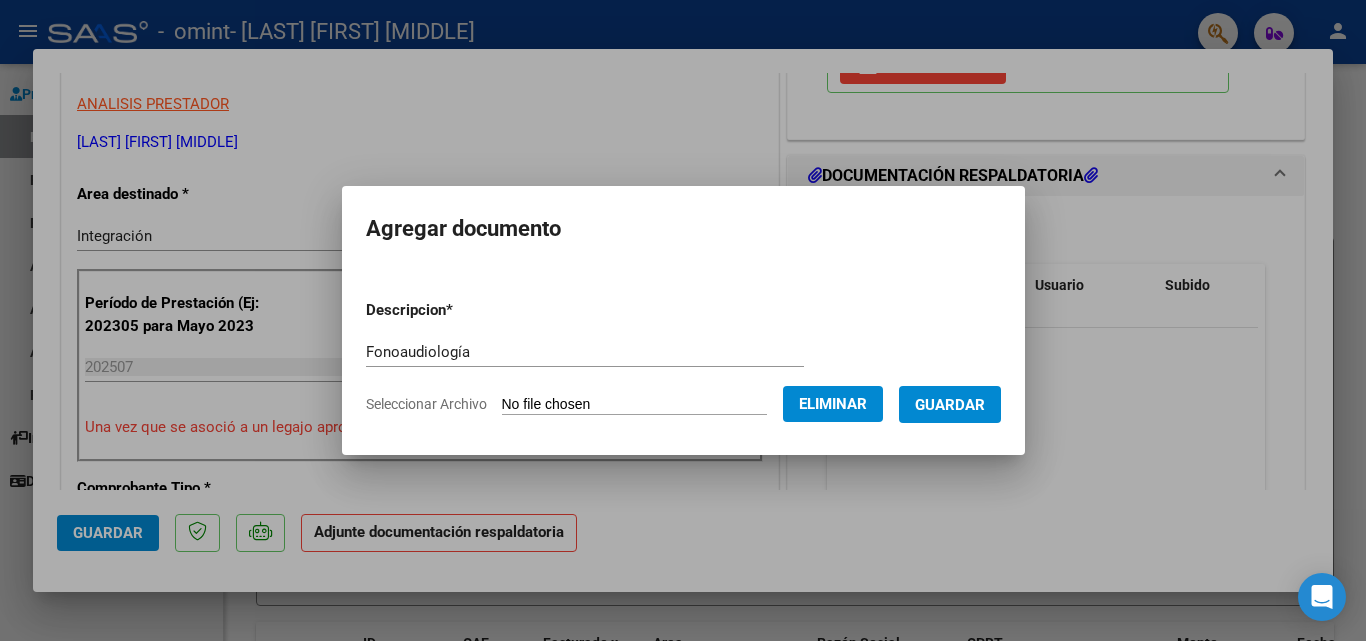 click on "Guardar" at bounding box center [950, 405] 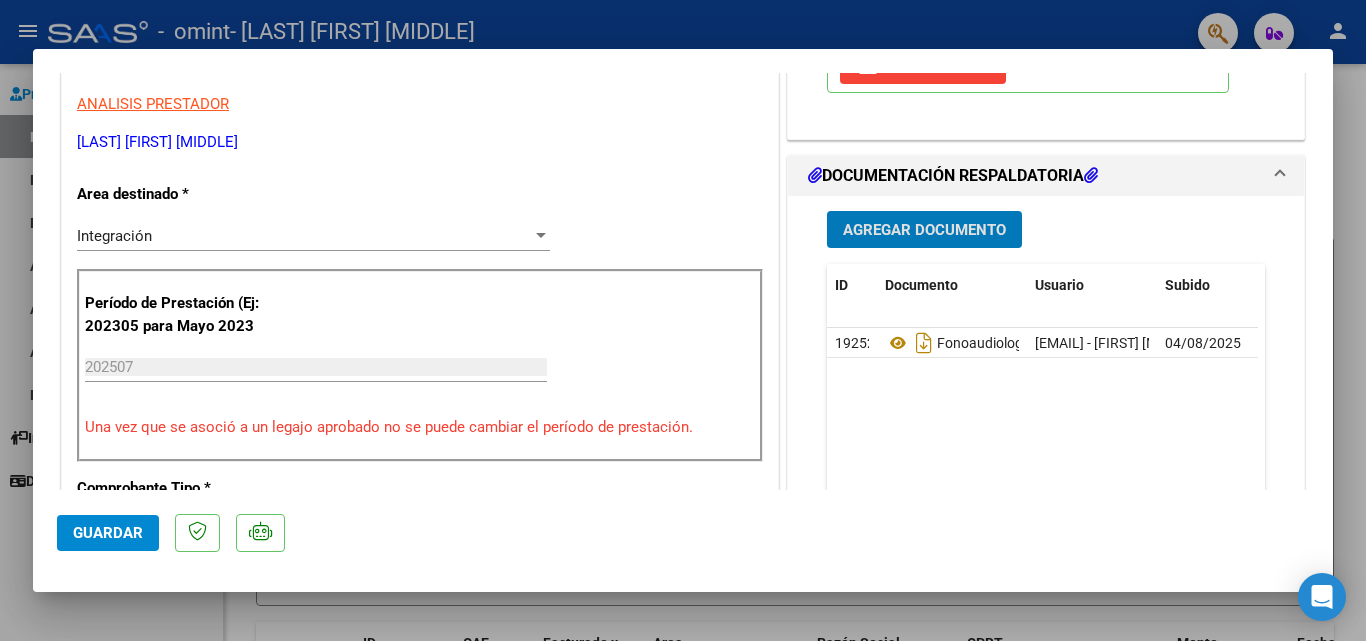 scroll, scrollTop: 300, scrollLeft: 0, axis: vertical 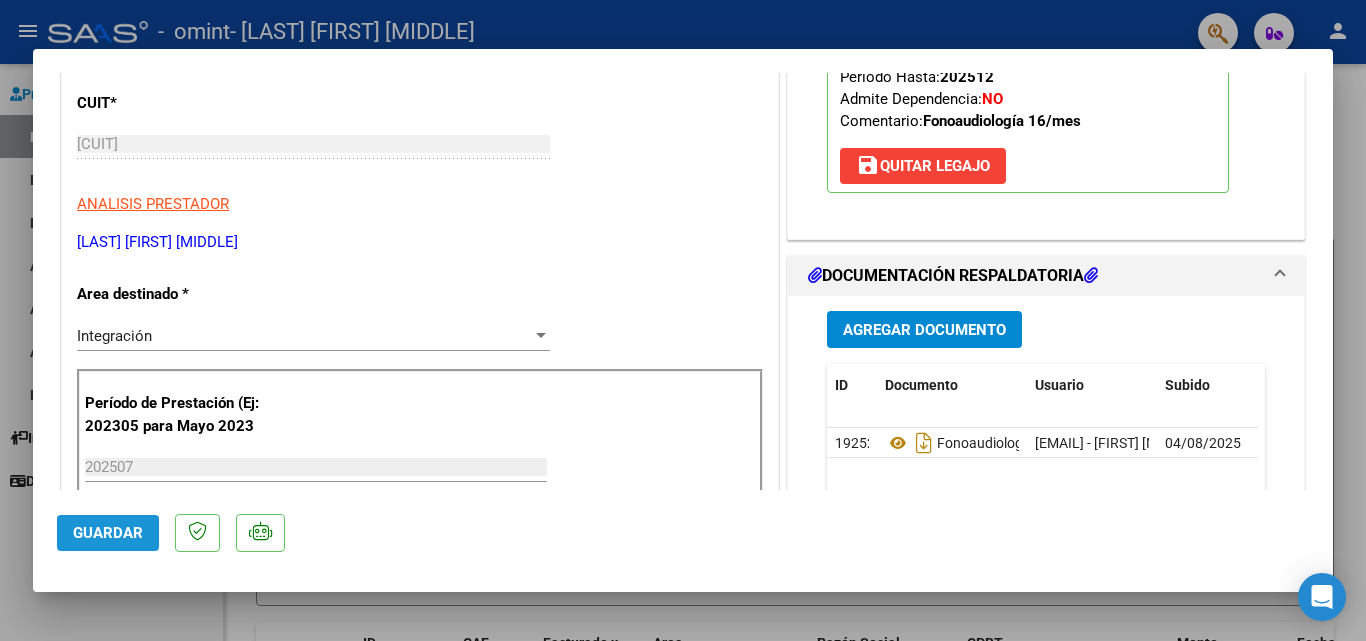 click on "Guardar" 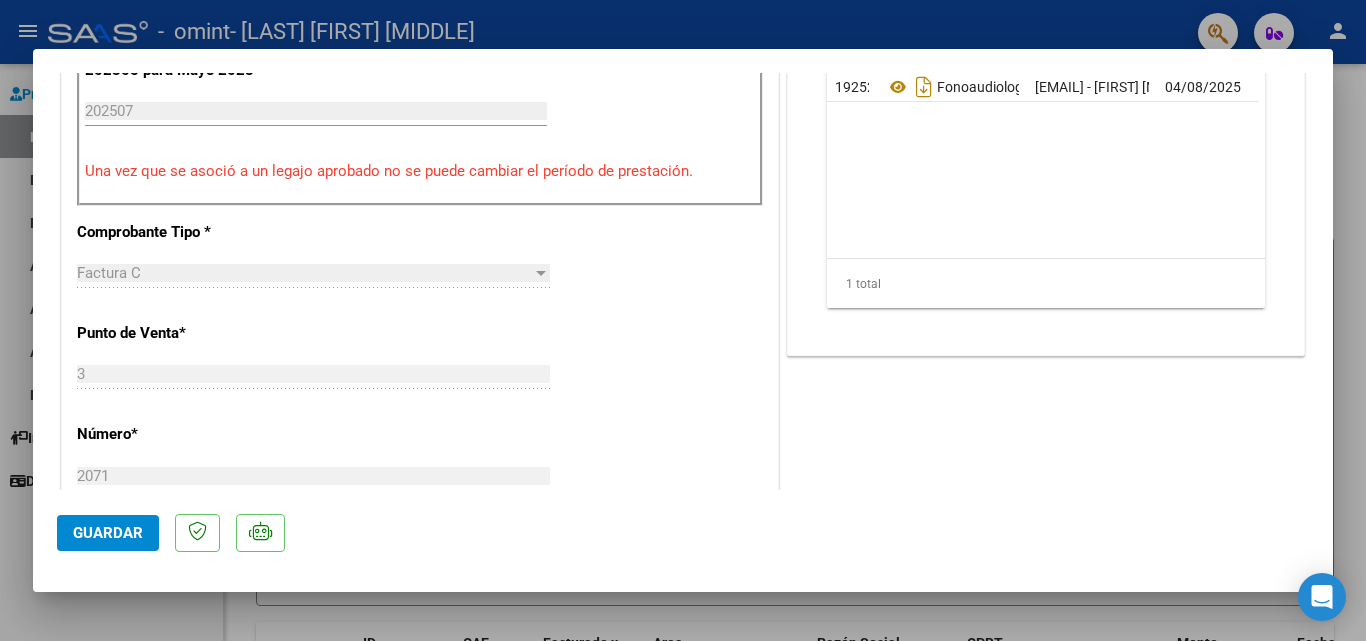 scroll, scrollTop: 700, scrollLeft: 0, axis: vertical 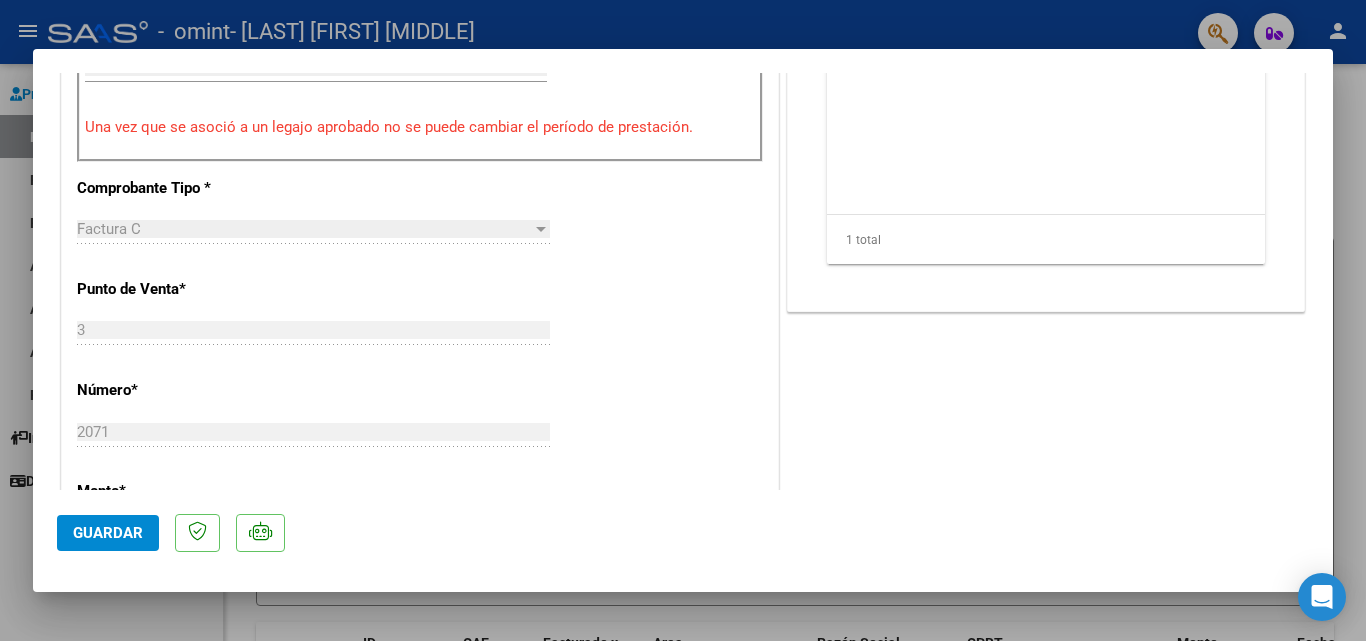 click at bounding box center [683, 320] 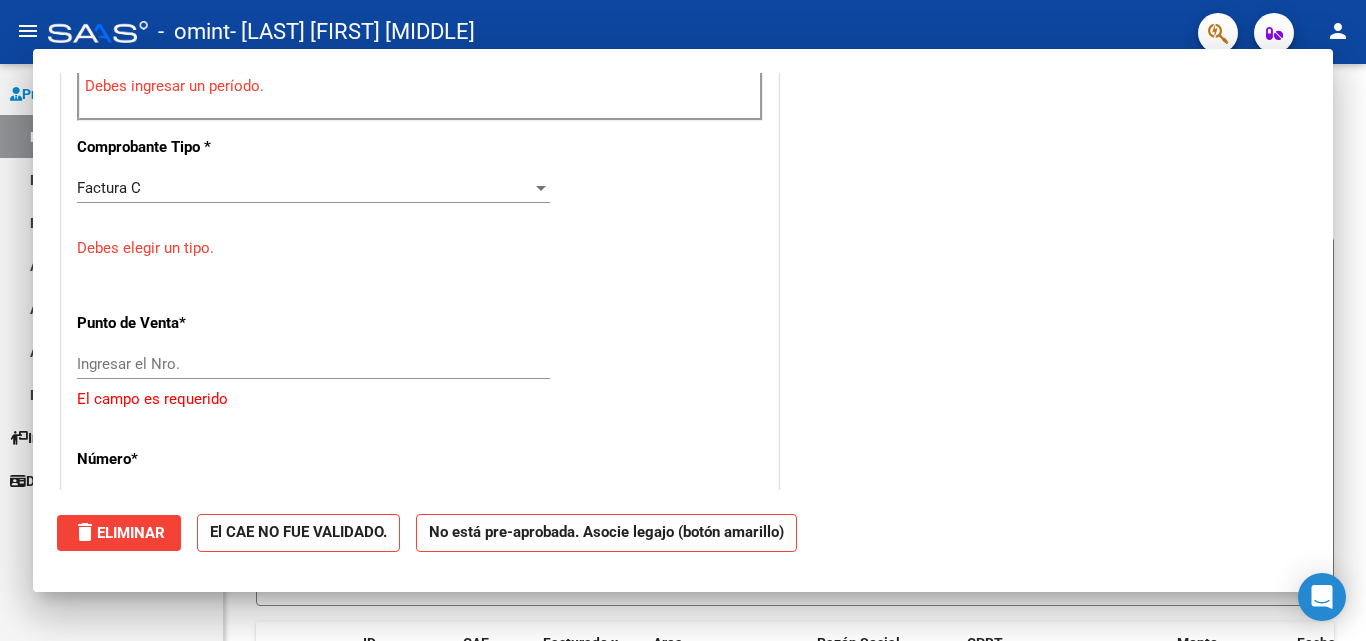 scroll, scrollTop: 0, scrollLeft: 0, axis: both 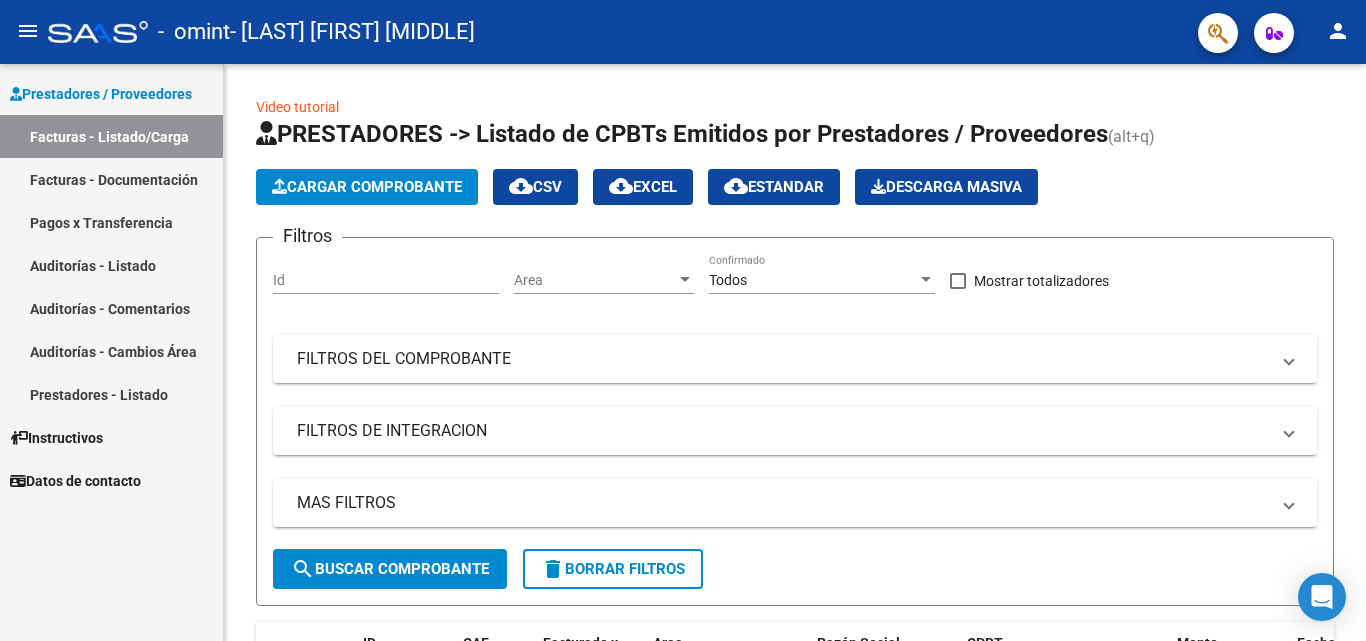 click on "Facturas - Documentación" at bounding box center [111, 179] 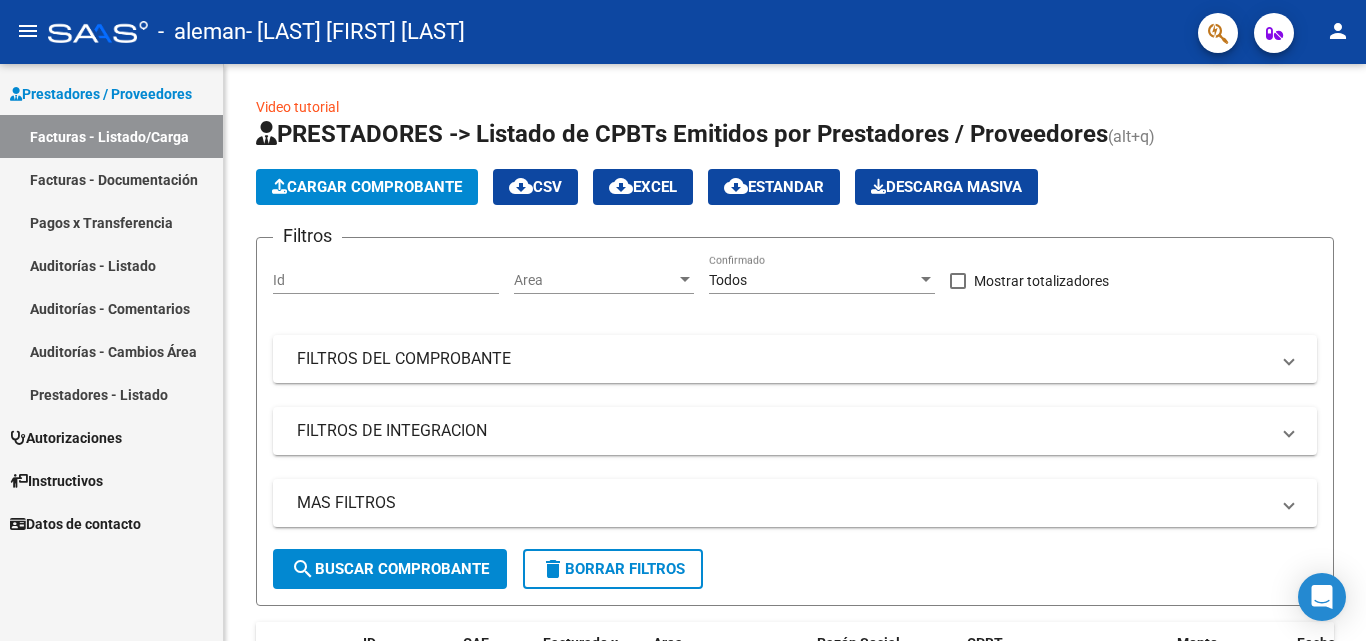 scroll, scrollTop: 0, scrollLeft: 0, axis: both 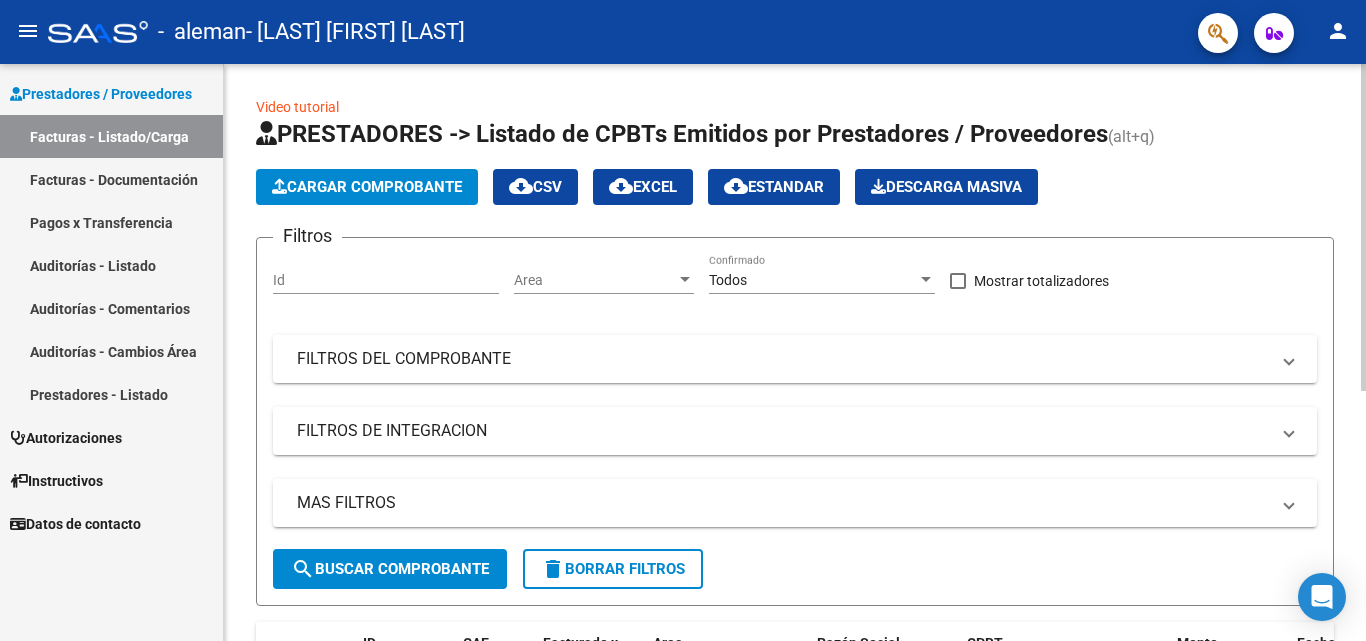 click on "Cargar Comprobante" 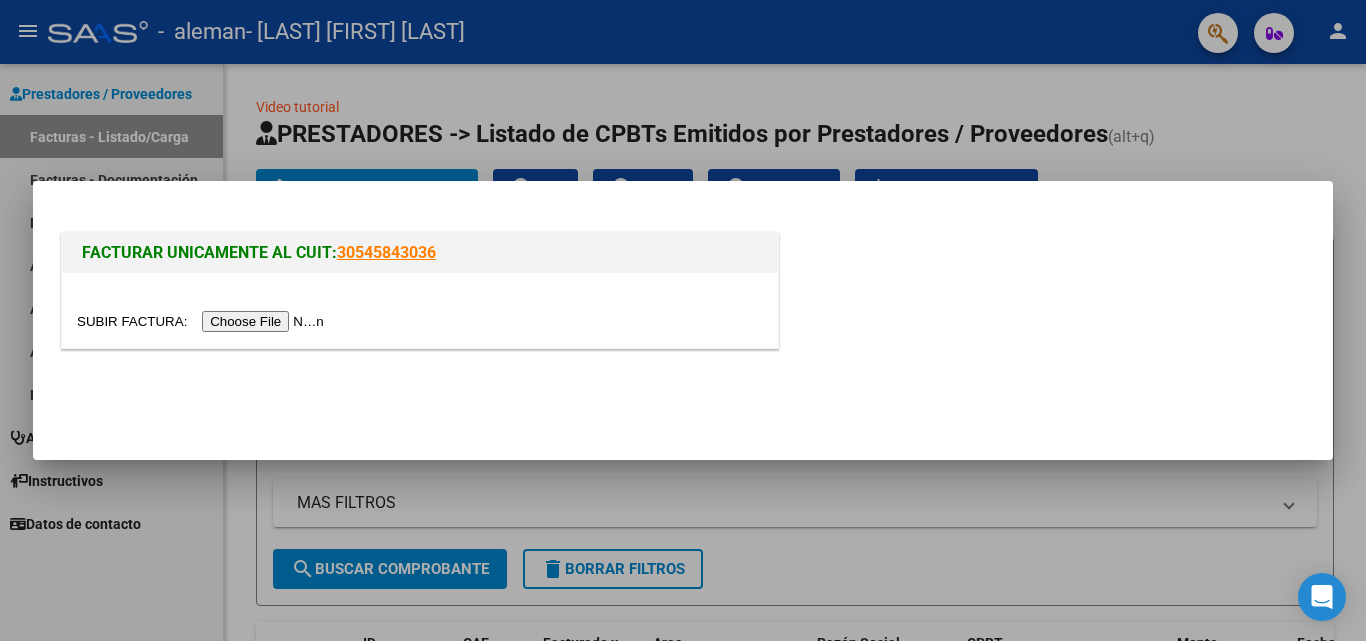 click at bounding box center [203, 321] 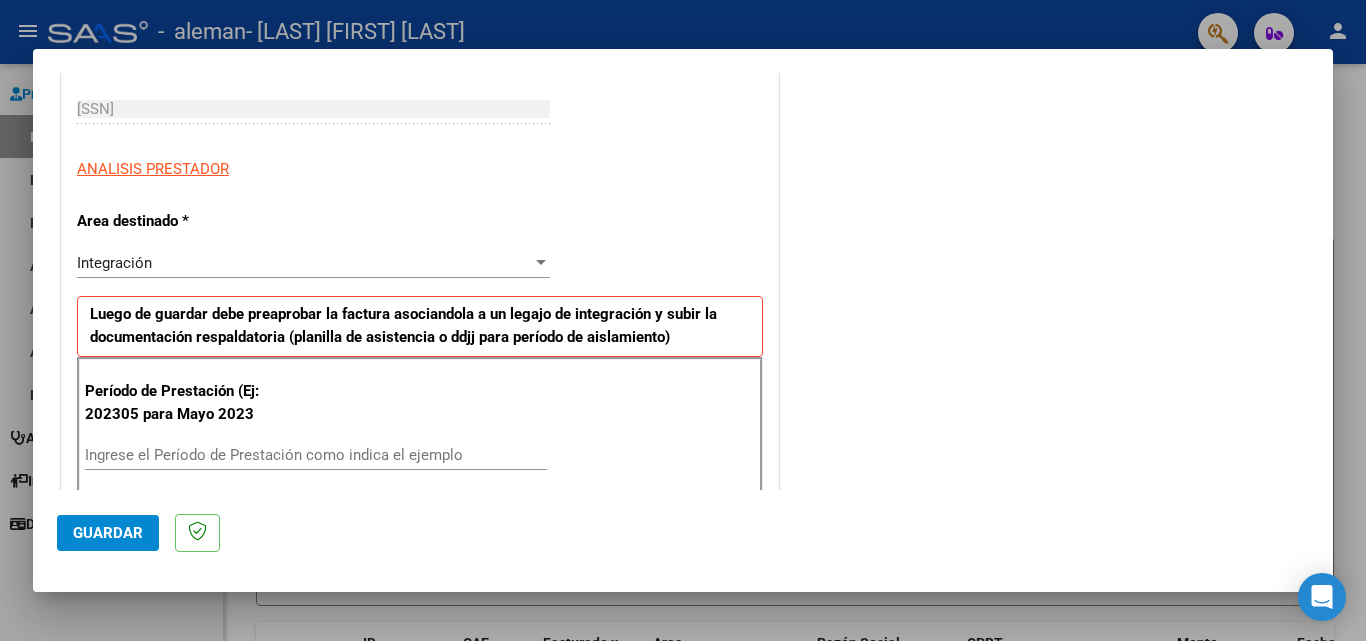 scroll, scrollTop: 300, scrollLeft: 0, axis: vertical 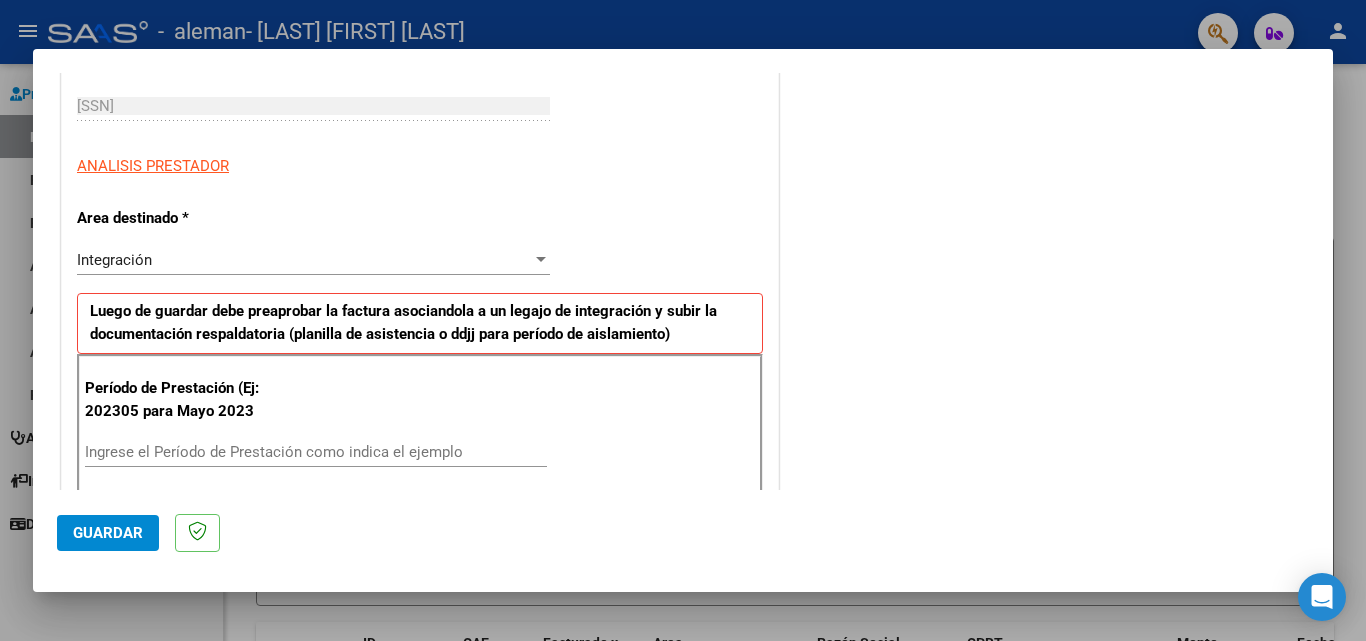 click on "Ingrese el Período de Prestación como indica el ejemplo" at bounding box center [316, 452] 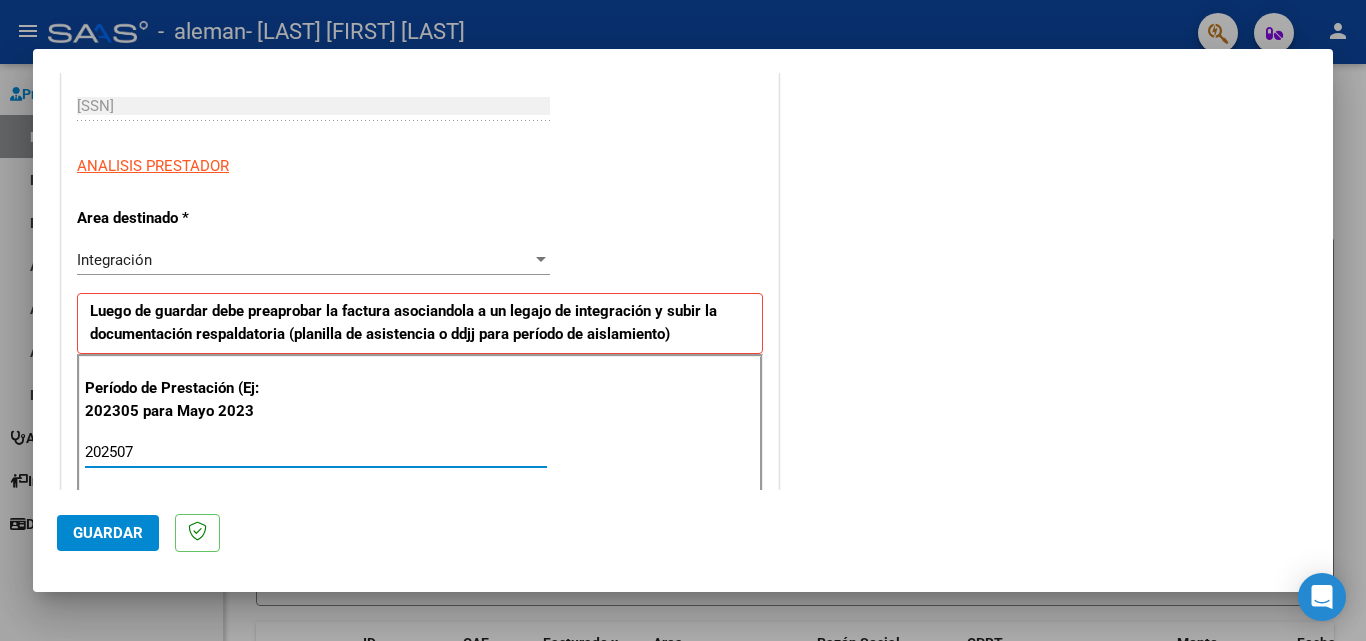 type on "202507" 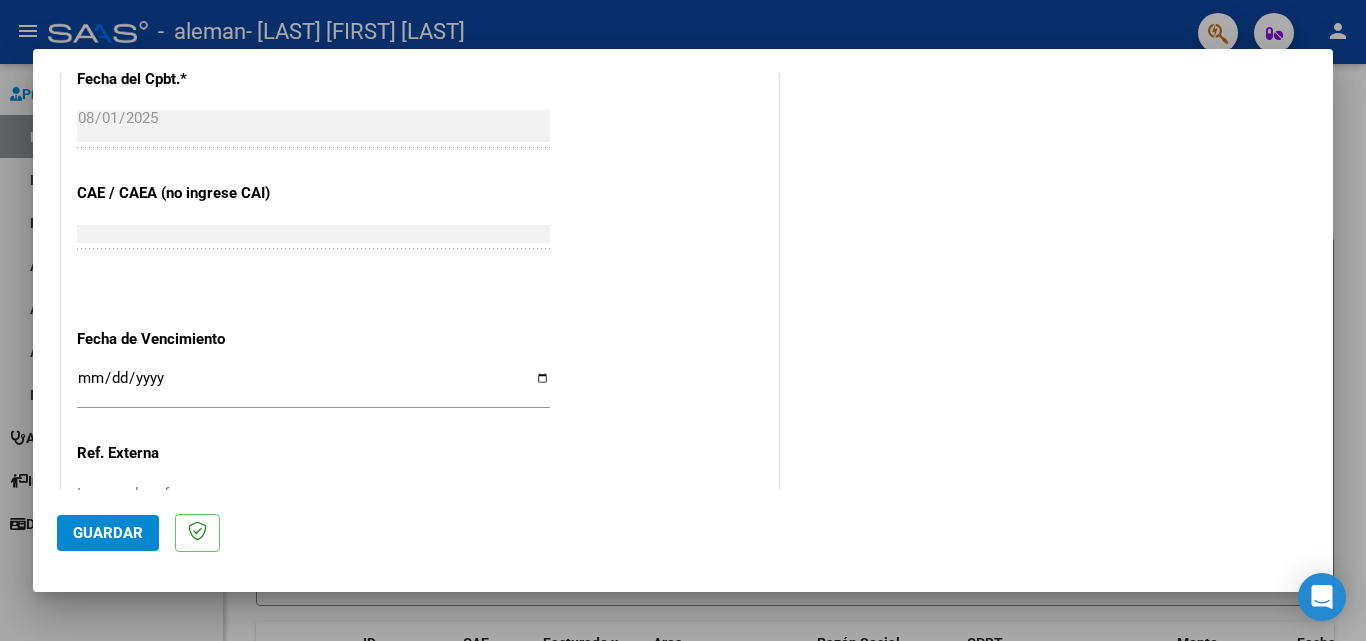 scroll, scrollTop: 1305, scrollLeft: 0, axis: vertical 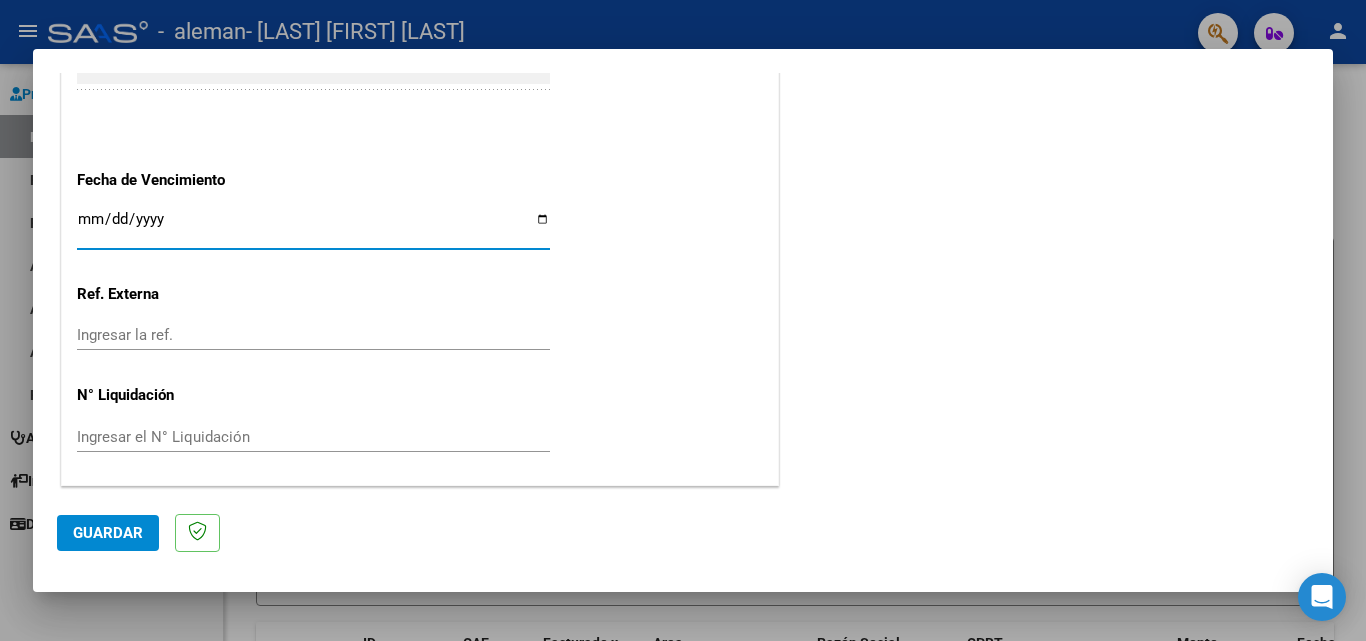 click on "Ingresar la fecha" at bounding box center (313, 227) 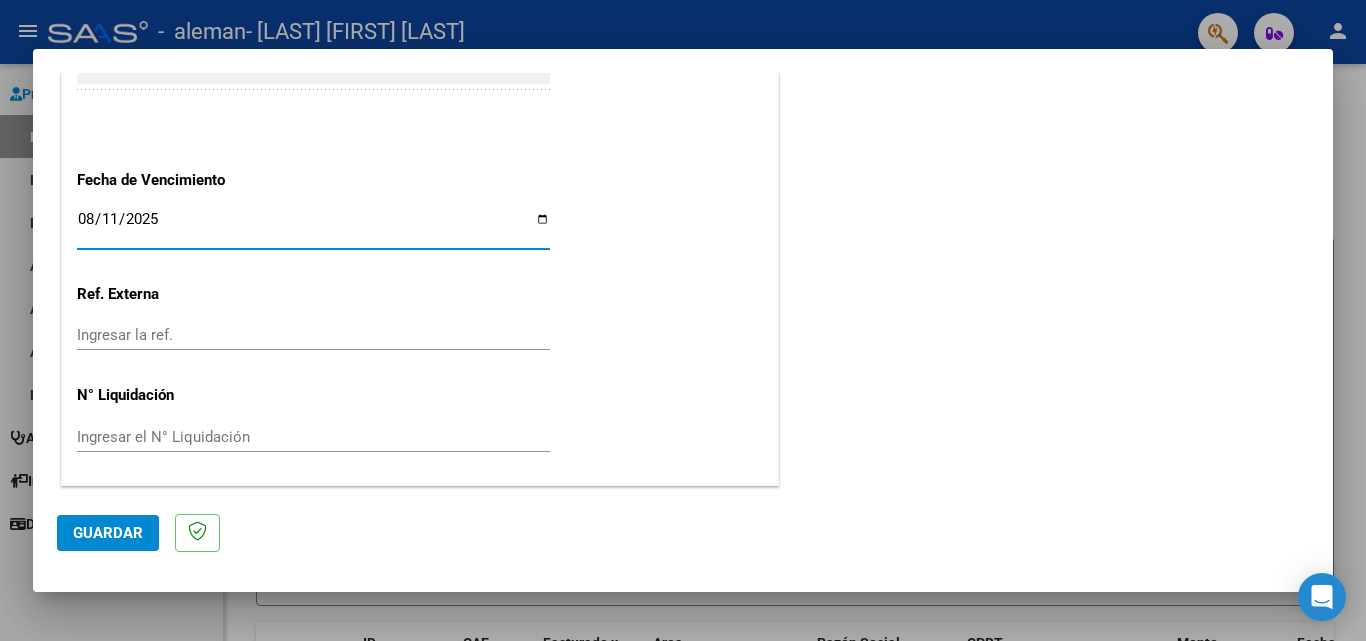 type on "2025-08-11" 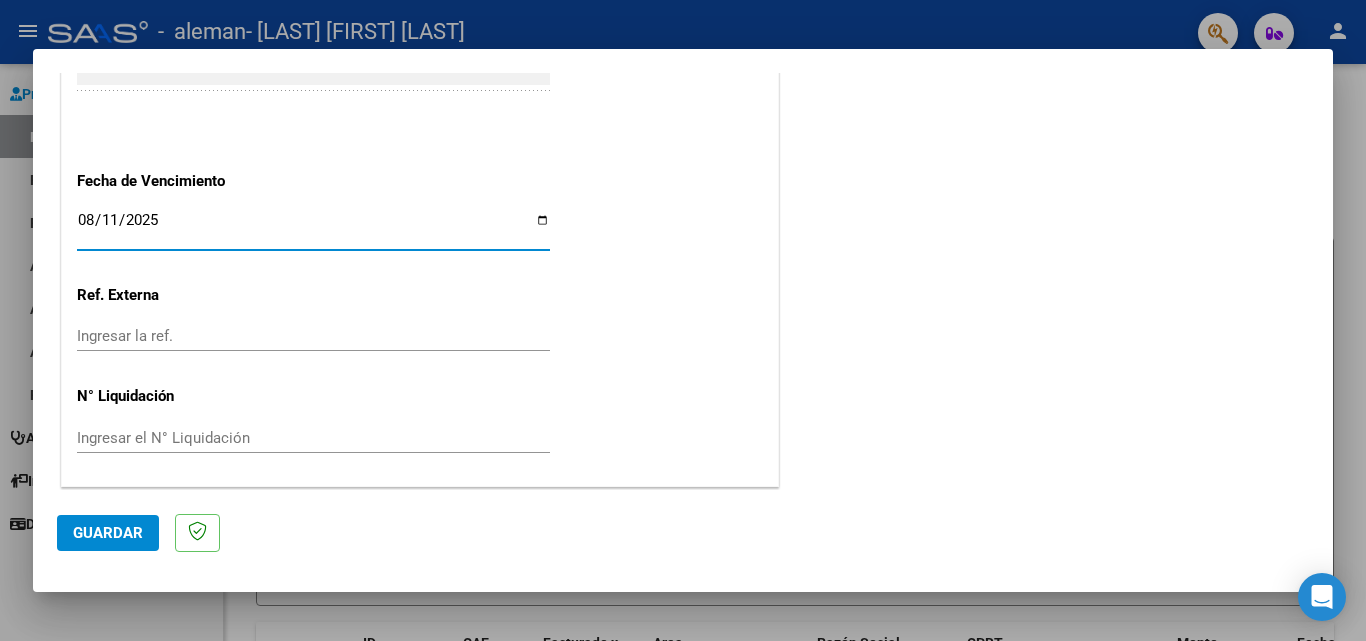 scroll, scrollTop: 1305, scrollLeft: 0, axis: vertical 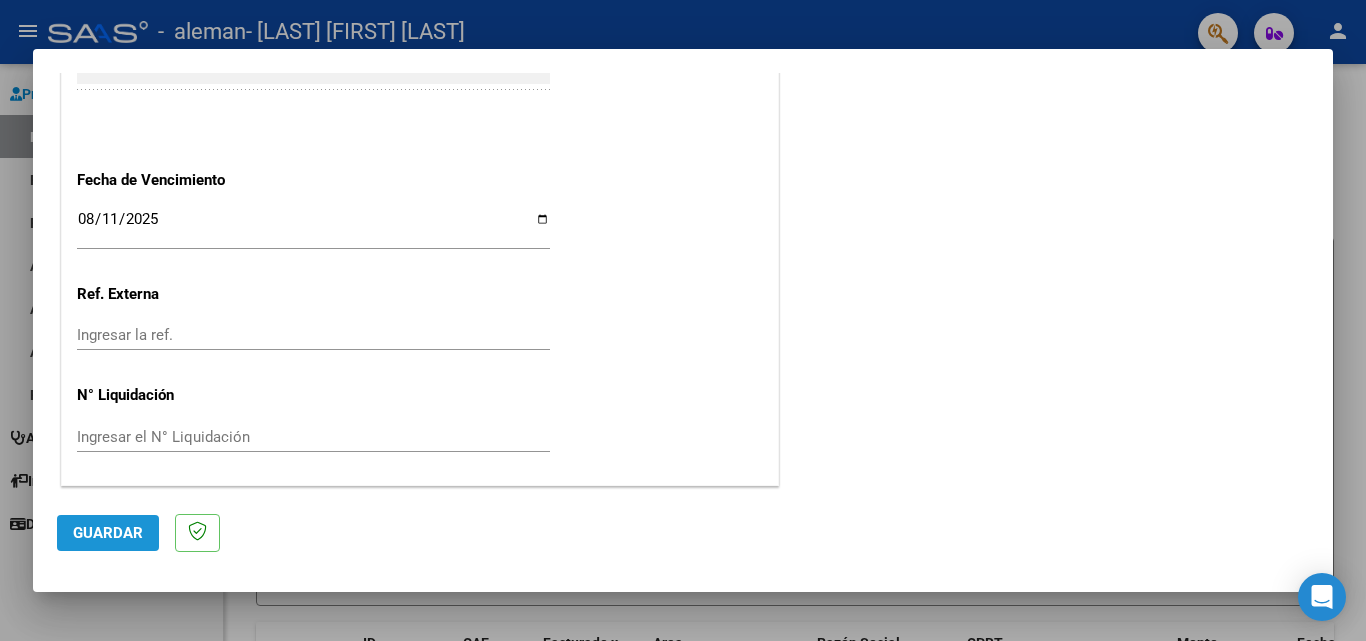 click on "Guardar" 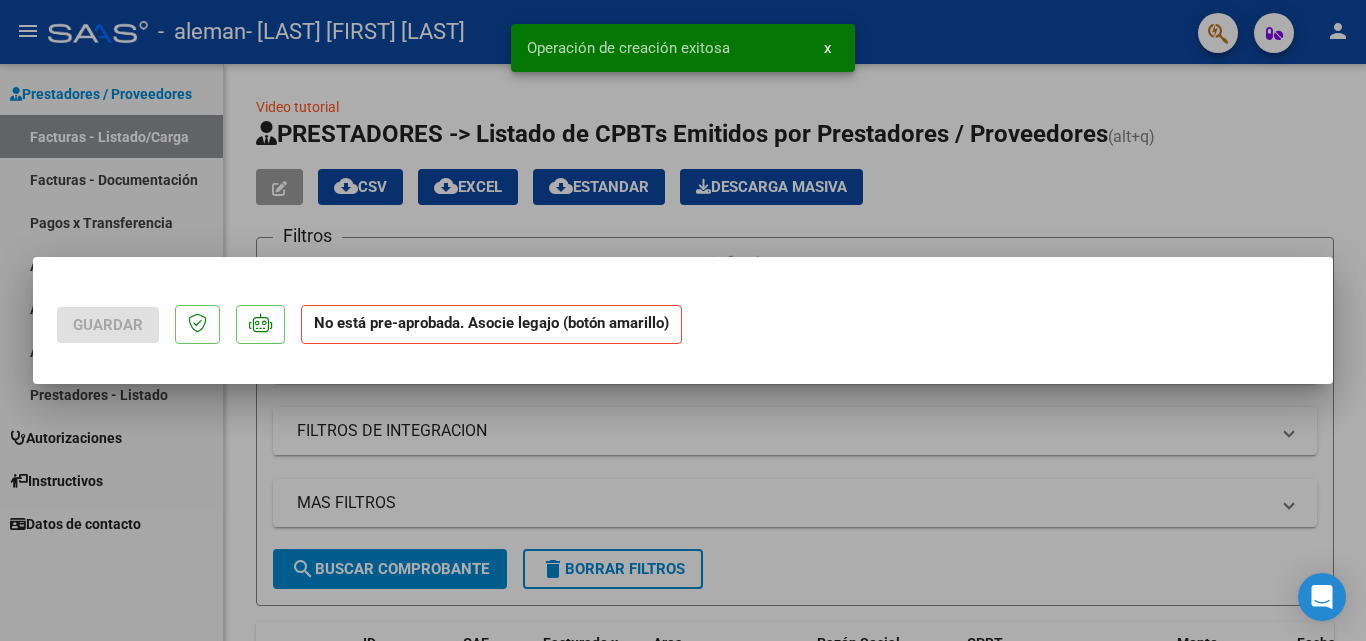 scroll, scrollTop: 0, scrollLeft: 0, axis: both 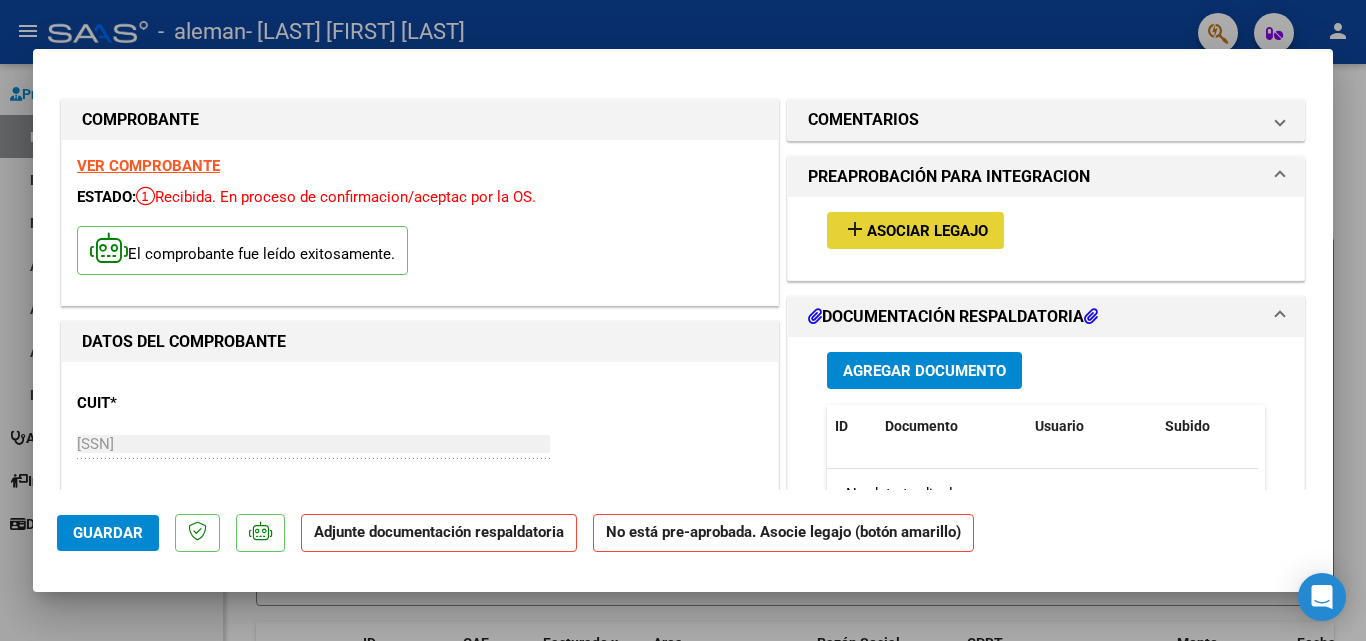 click on "Asociar Legajo" at bounding box center [927, 231] 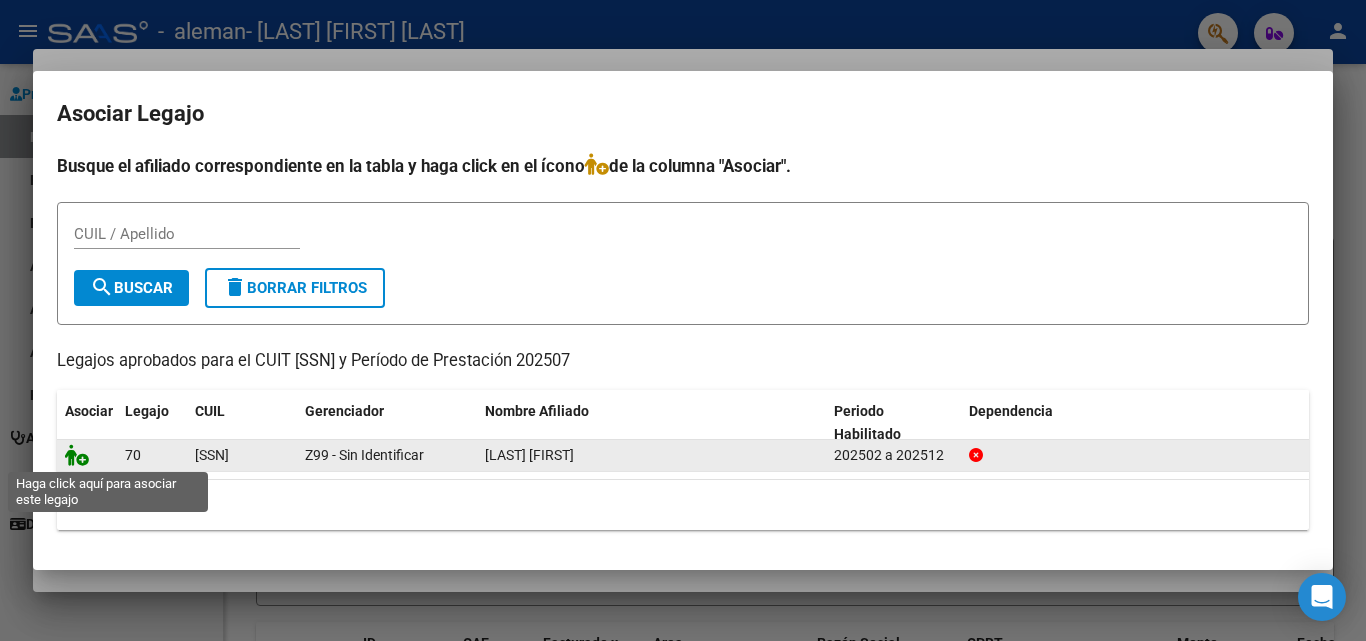 click 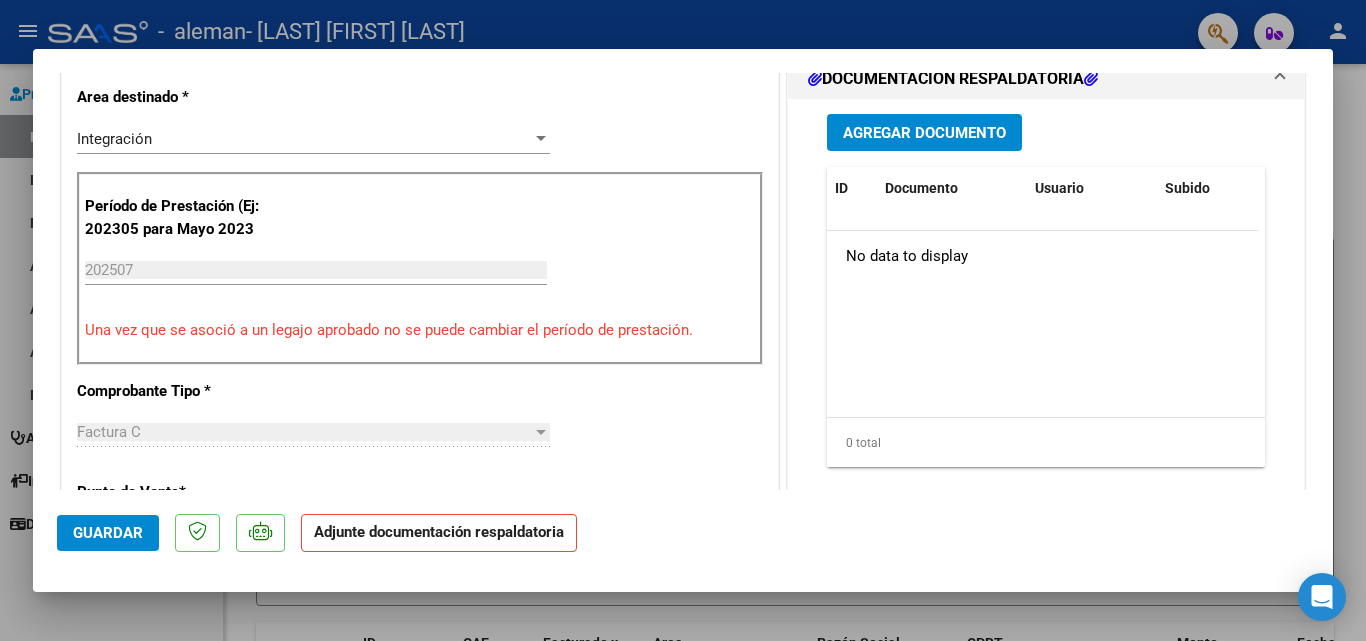 scroll, scrollTop: 400, scrollLeft: 0, axis: vertical 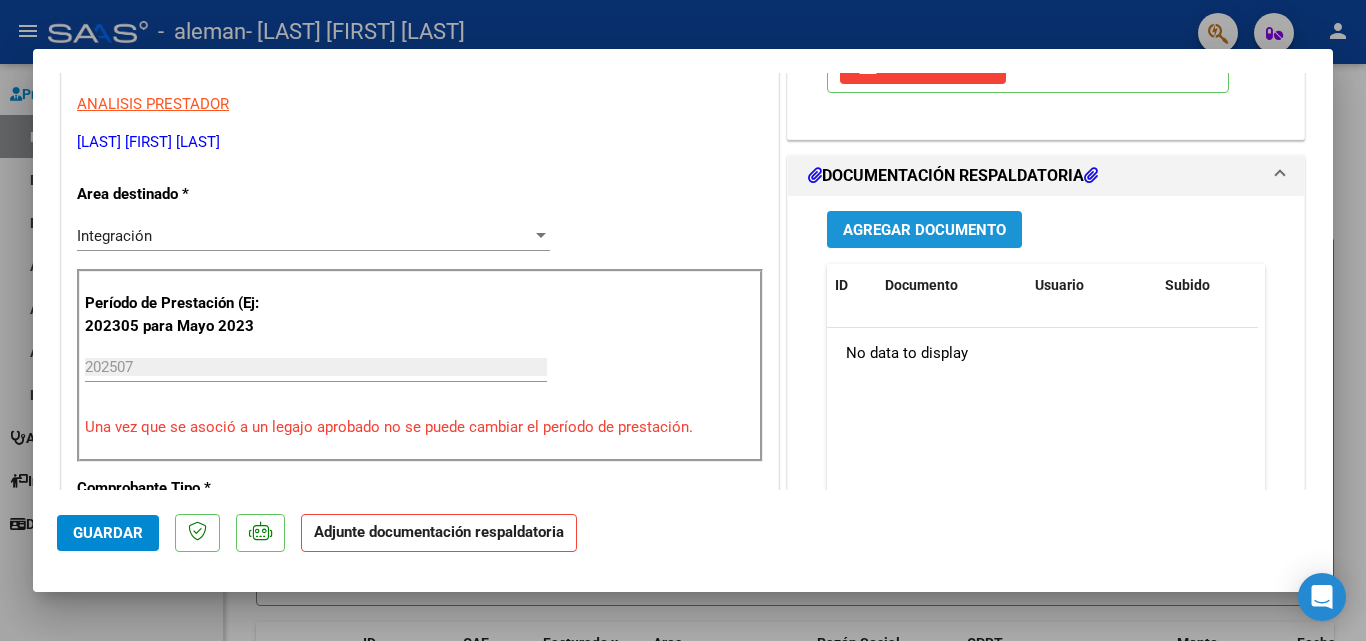 click on "Agregar Documento" at bounding box center [924, 230] 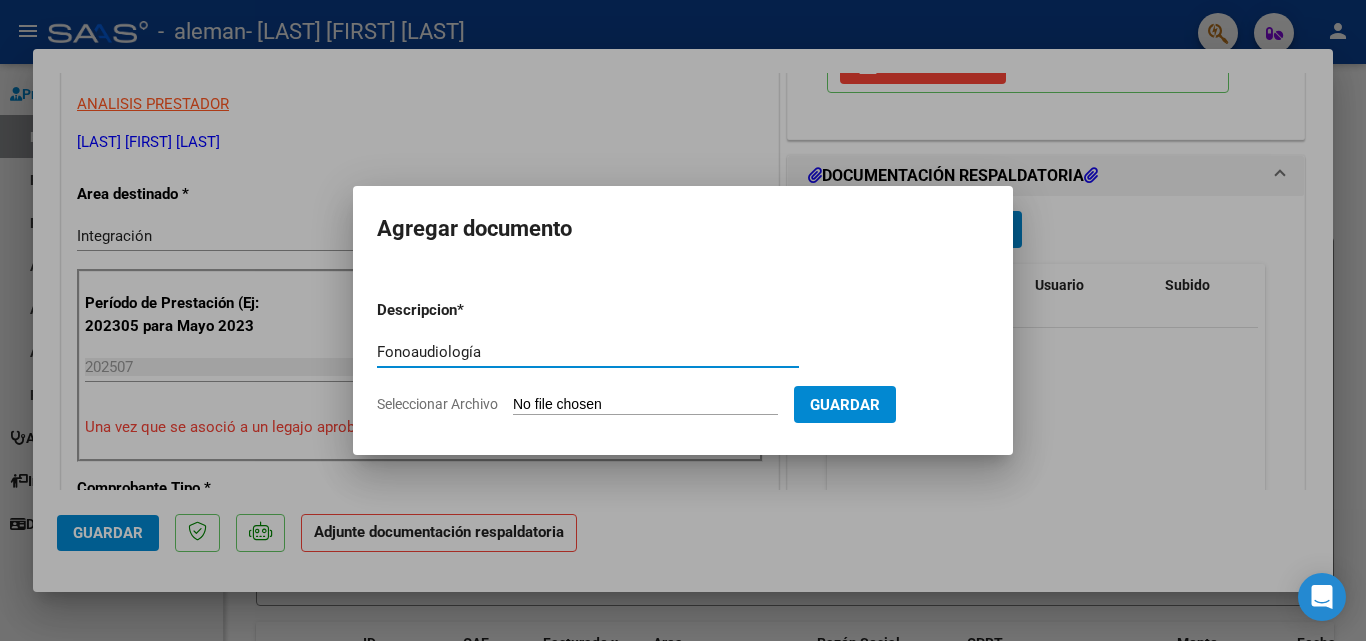 type on "Fonoaudiología" 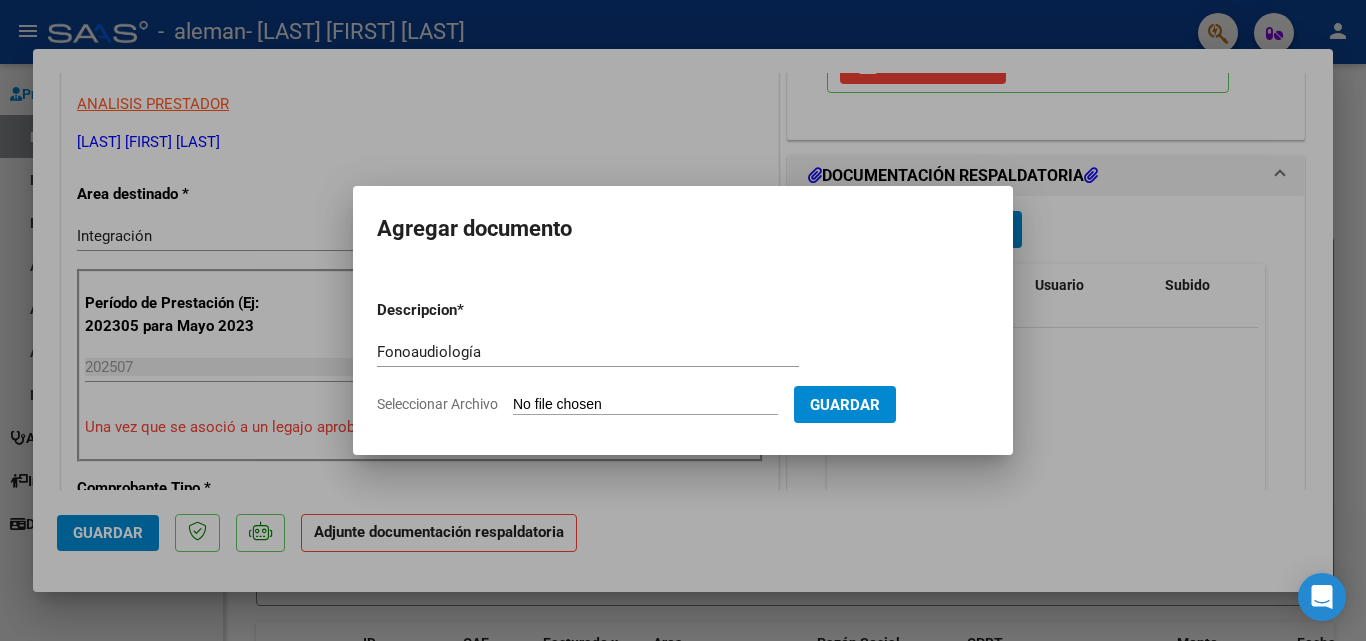 type on "C:\fakepath\27315397583_011_00003_00002065 - BENJAMIN CORDOBA - JULIO 2025.pdf" 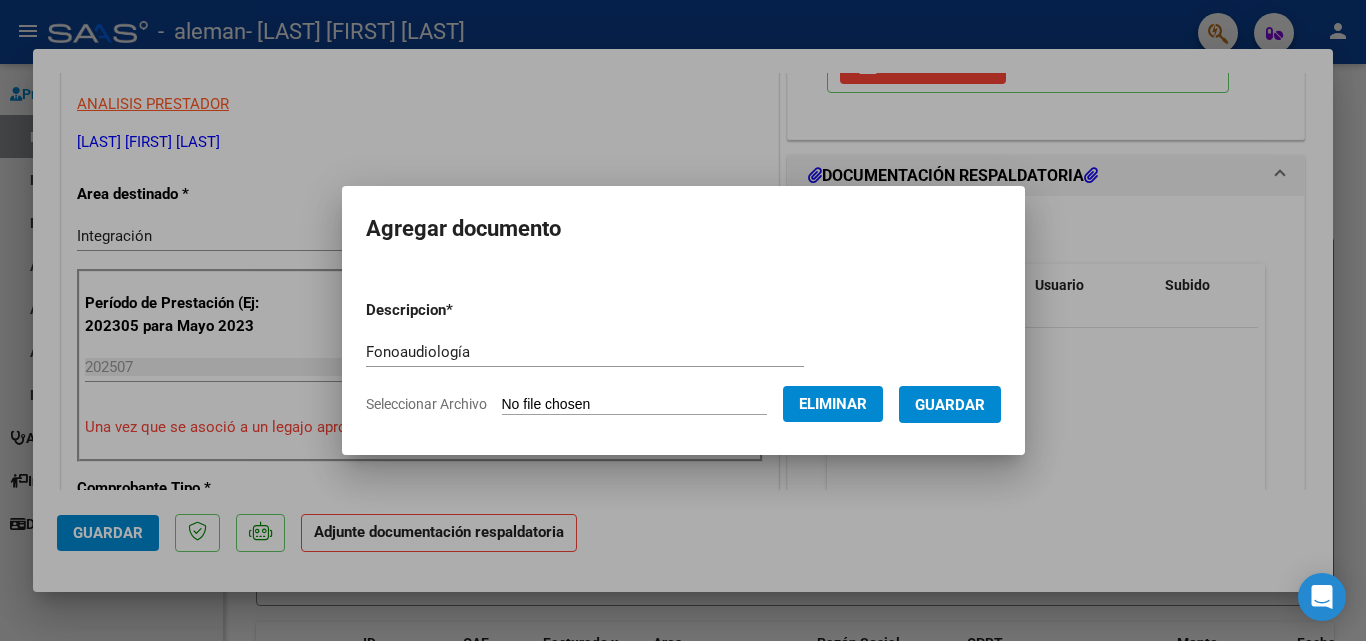click on "Guardar" at bounding box center [950, 404] 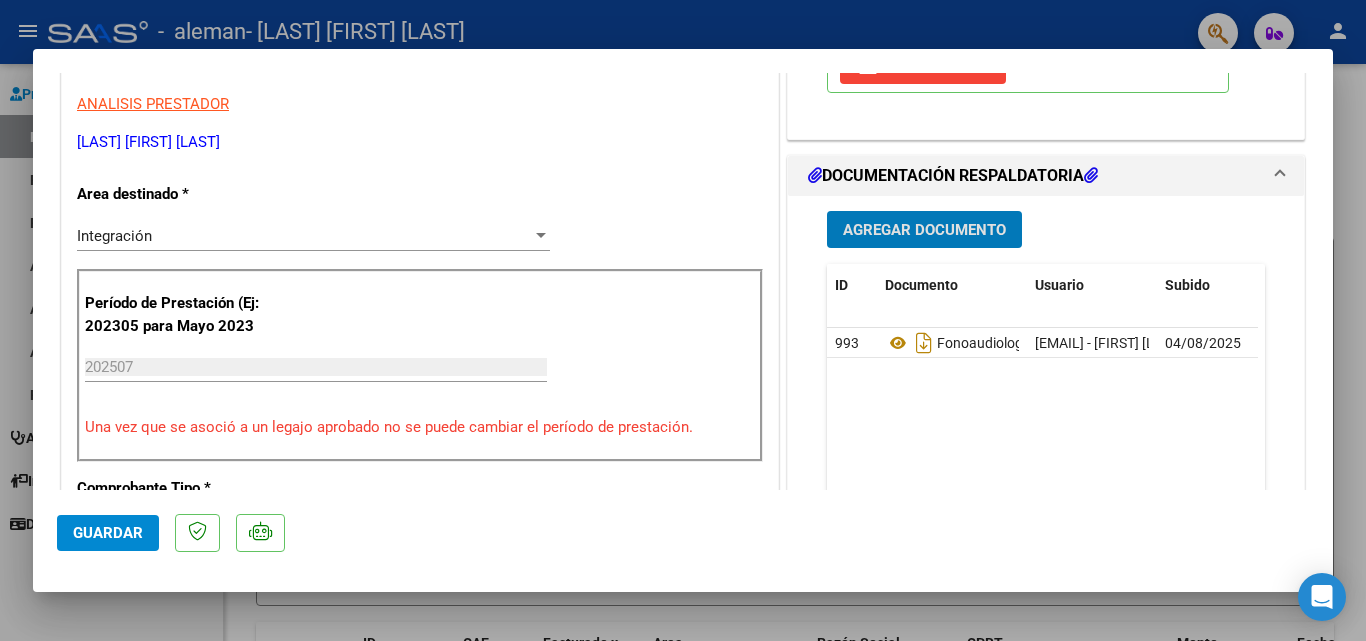 click on "Guardar" 